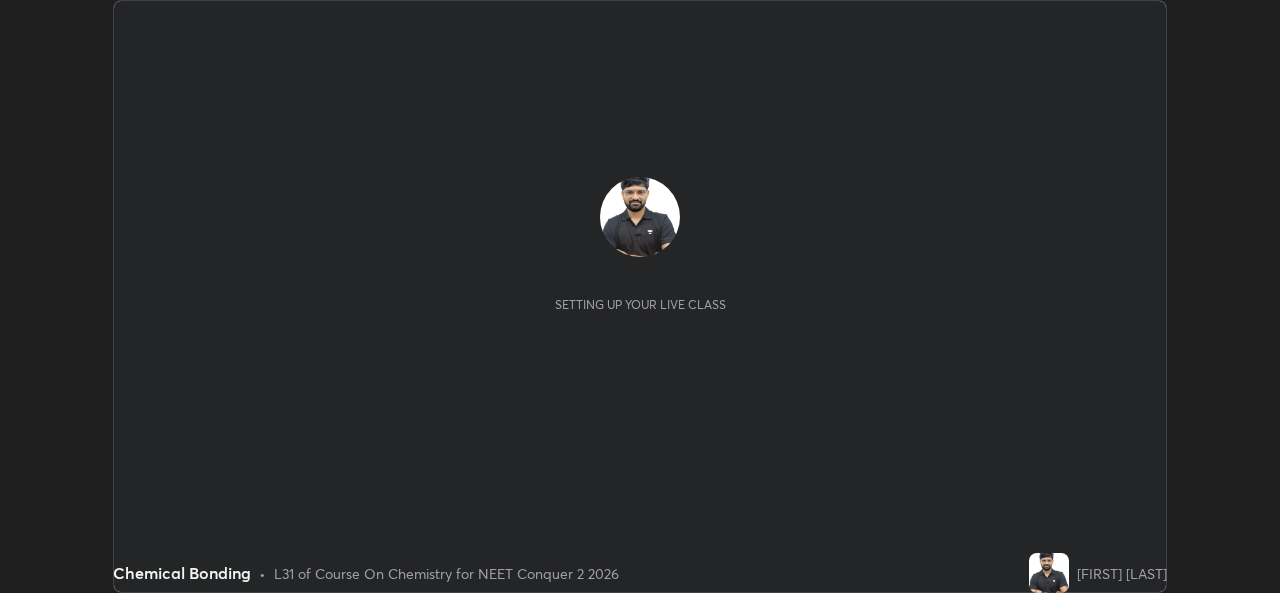 scroll, scrollTop: 0, scrollLeft: 0, axis: both 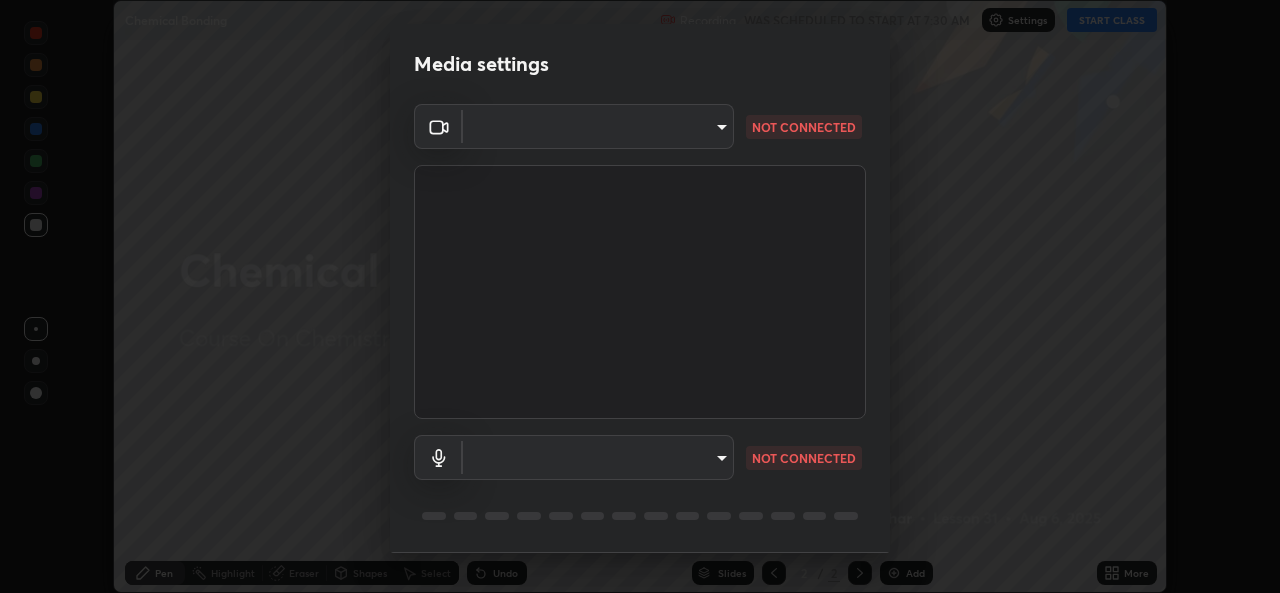 type on "49ae221ac10e7450fae1aa5d9d074b6745a4d7b76778b29691f85c0d3e1dda1d" 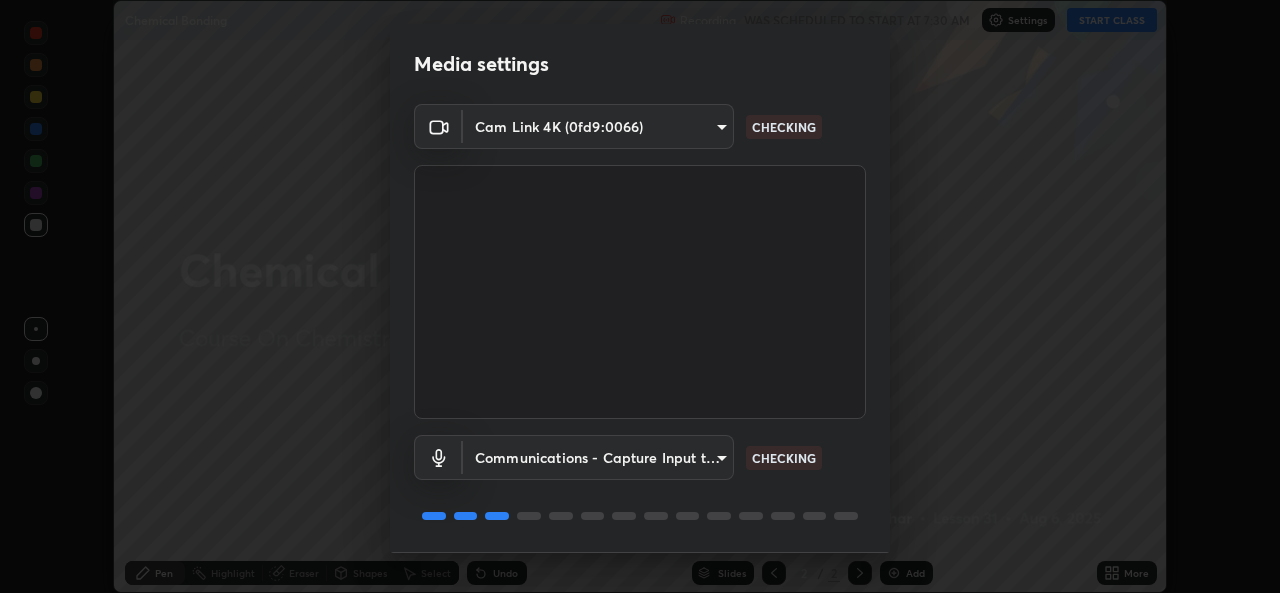 scroll, scrollTop: 63, scrollLeft: 0, axis: vertical 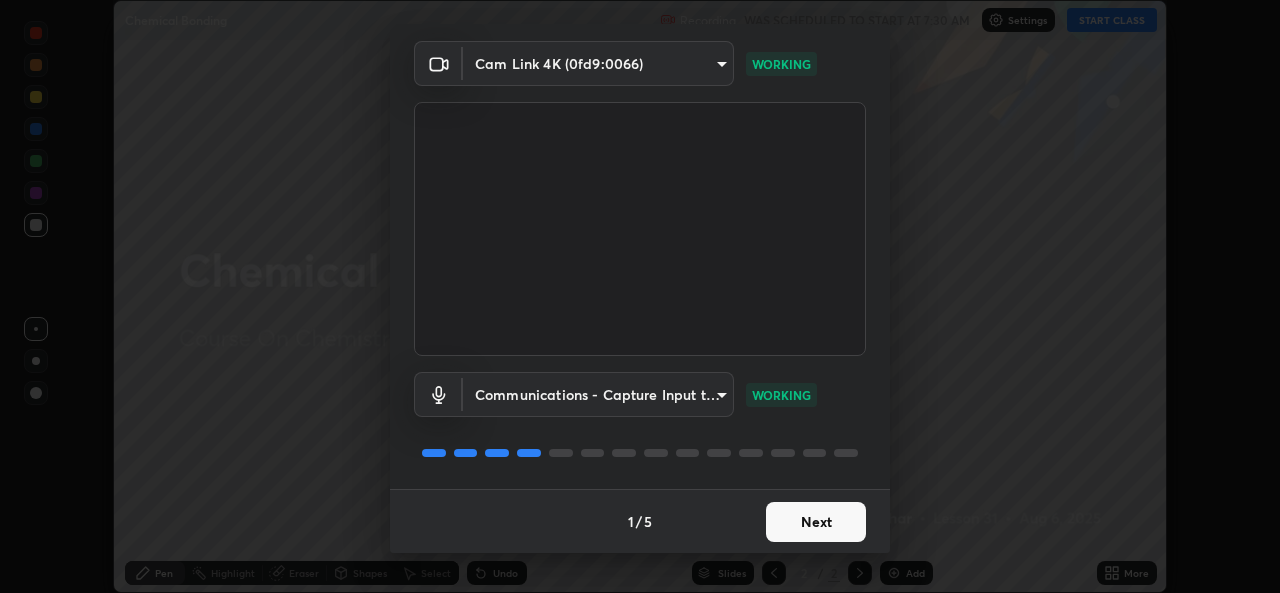click on "Next" at bounding box center (816, 522) 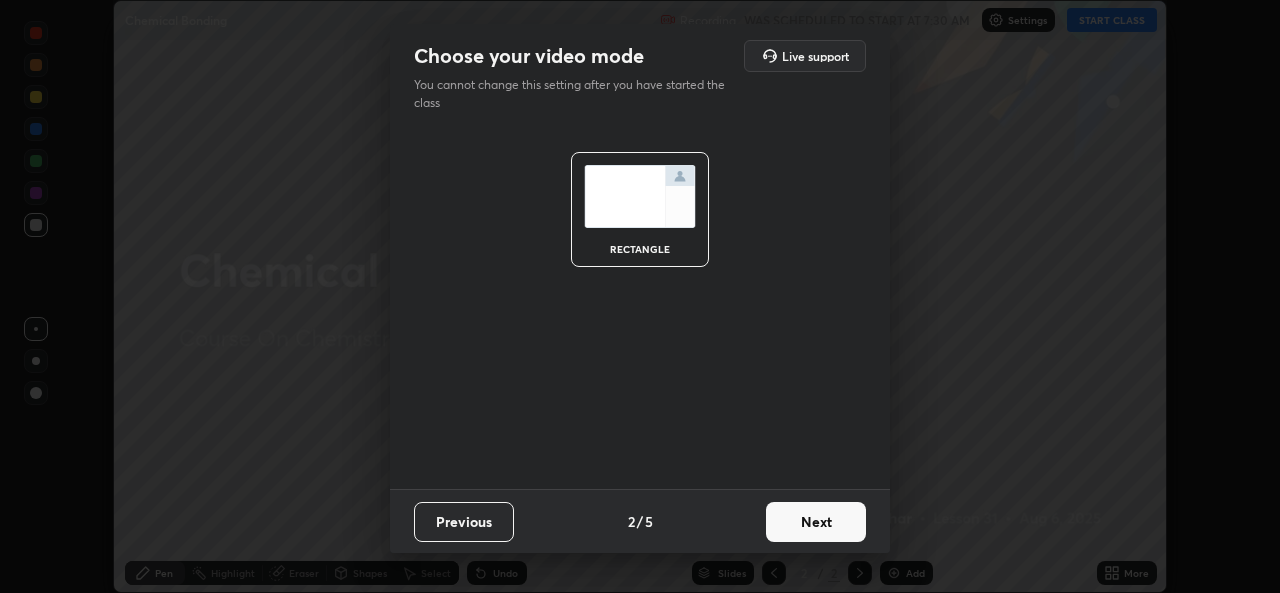 scroll, scrollTop: 0, scrollLeft: 0, axis: both 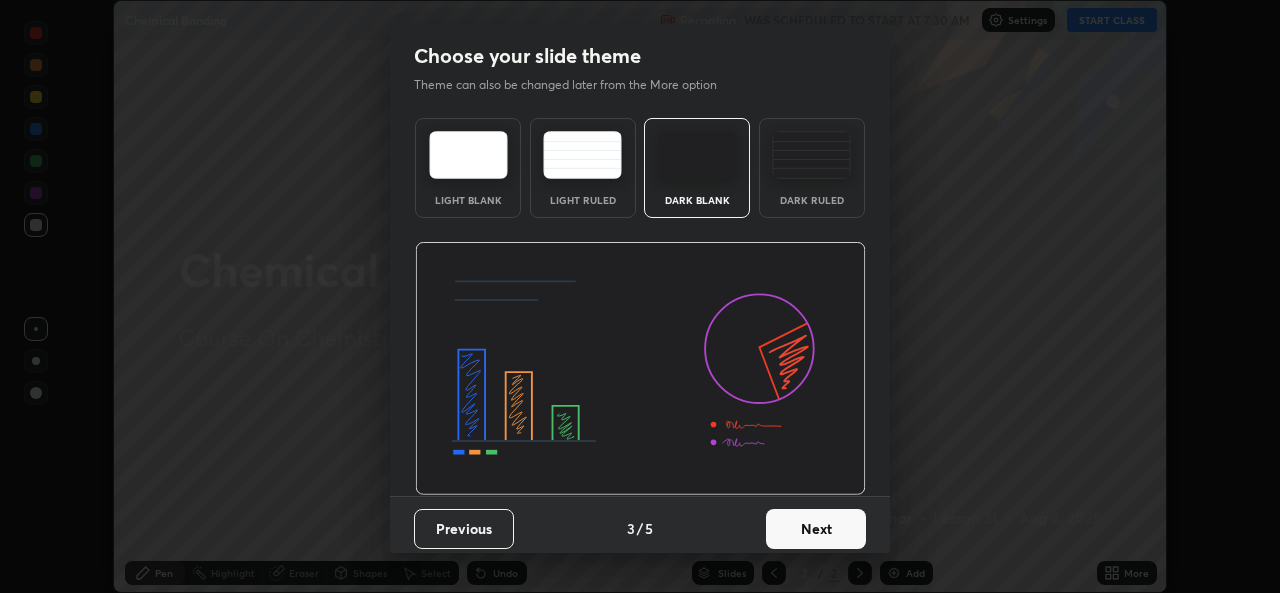click on "Next" at bounding box center [816, 529] 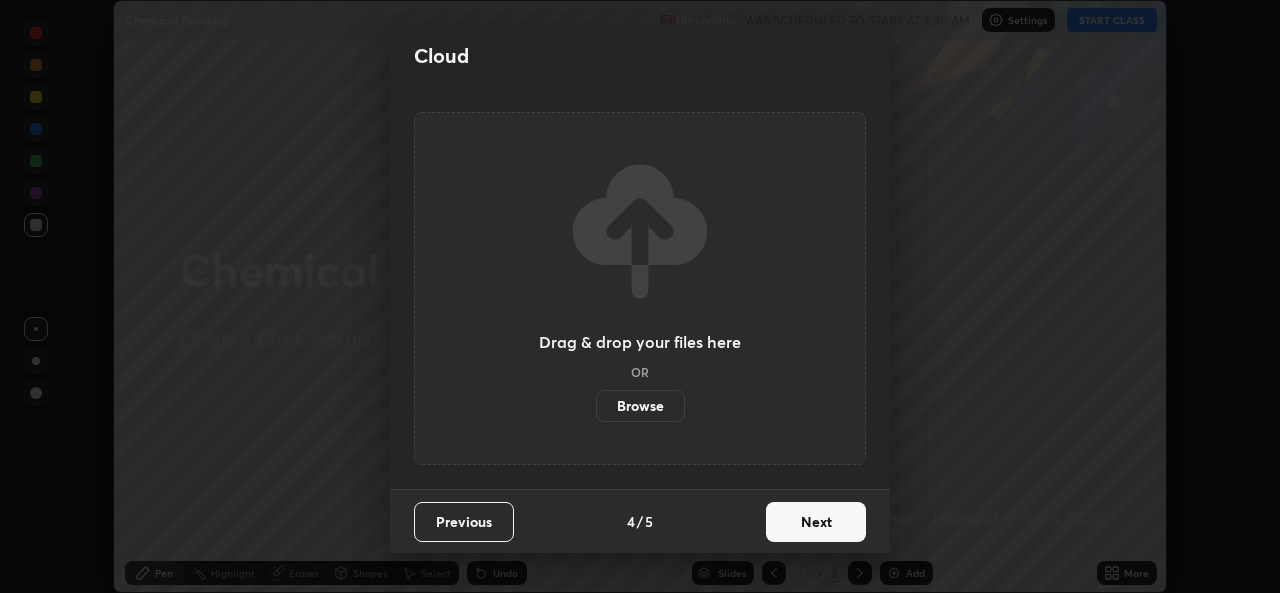 click on "Next" at bounding box center (816, 522) 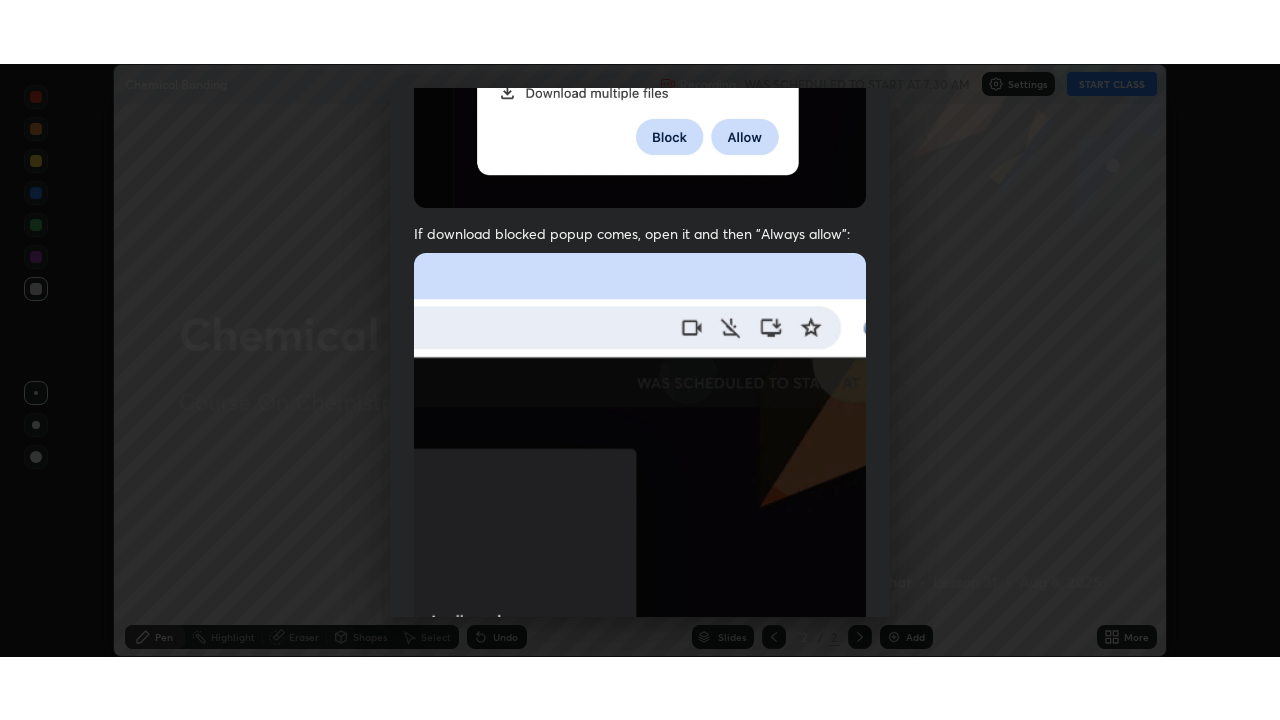 scroll, scrollTop: 471, scrollLeft: 0, axis: vertical 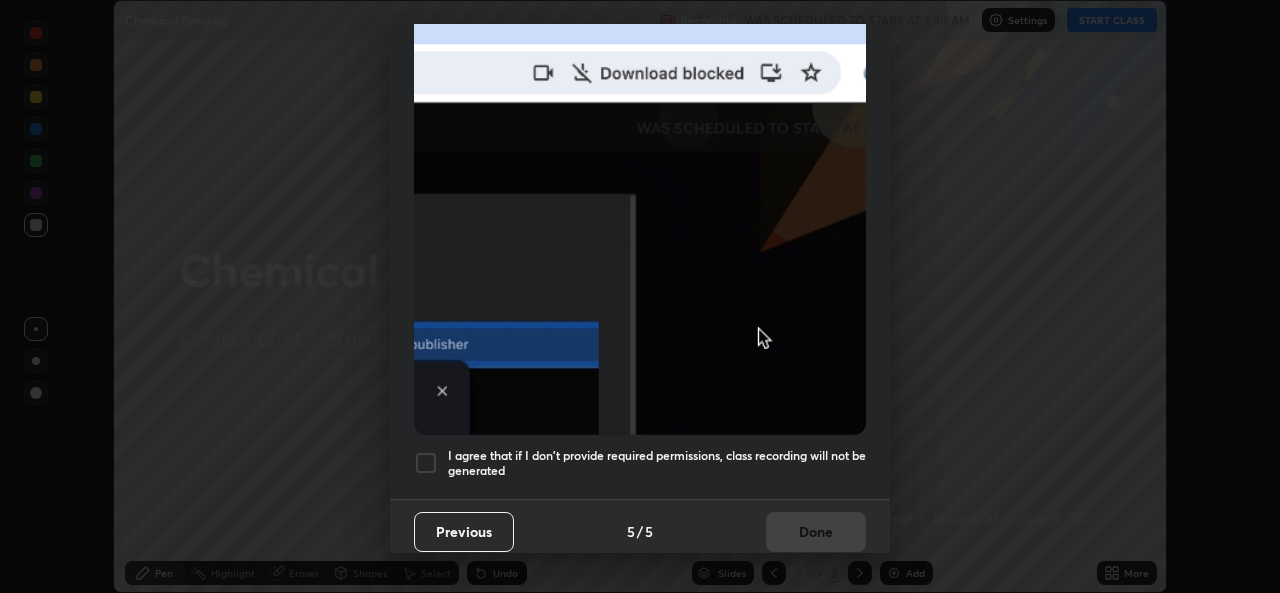 click on "I agree that if I don't provide required permissions, class recording will not be generated" at bounding box center [640, 463] 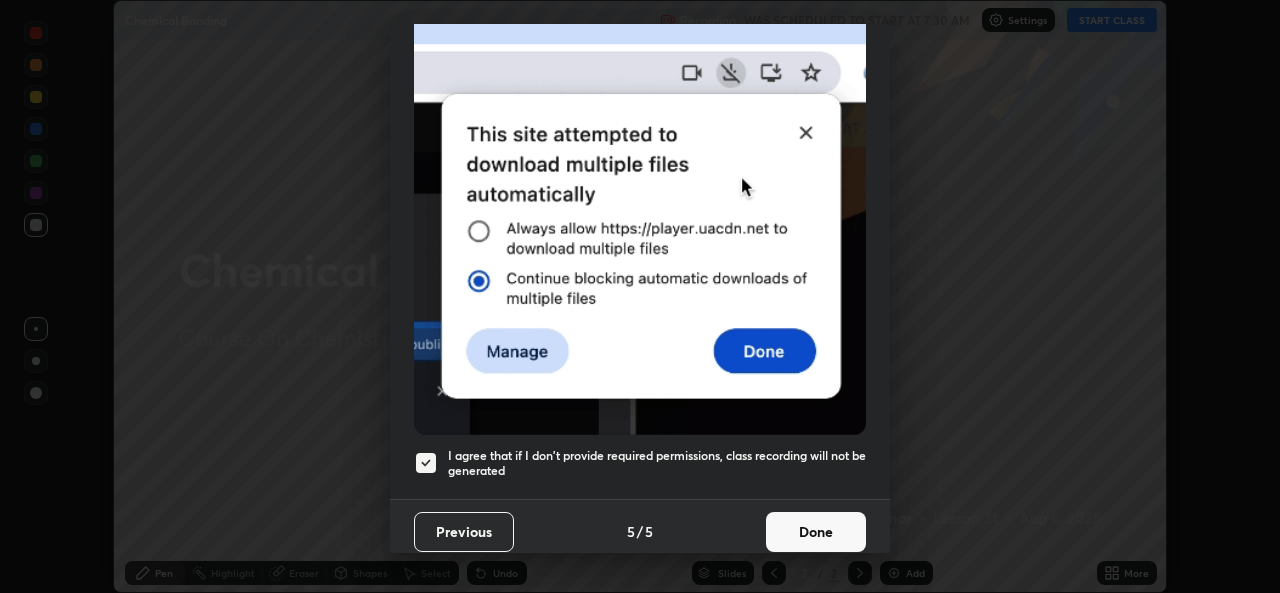 click on "Done" at bounding box center [816, 532] 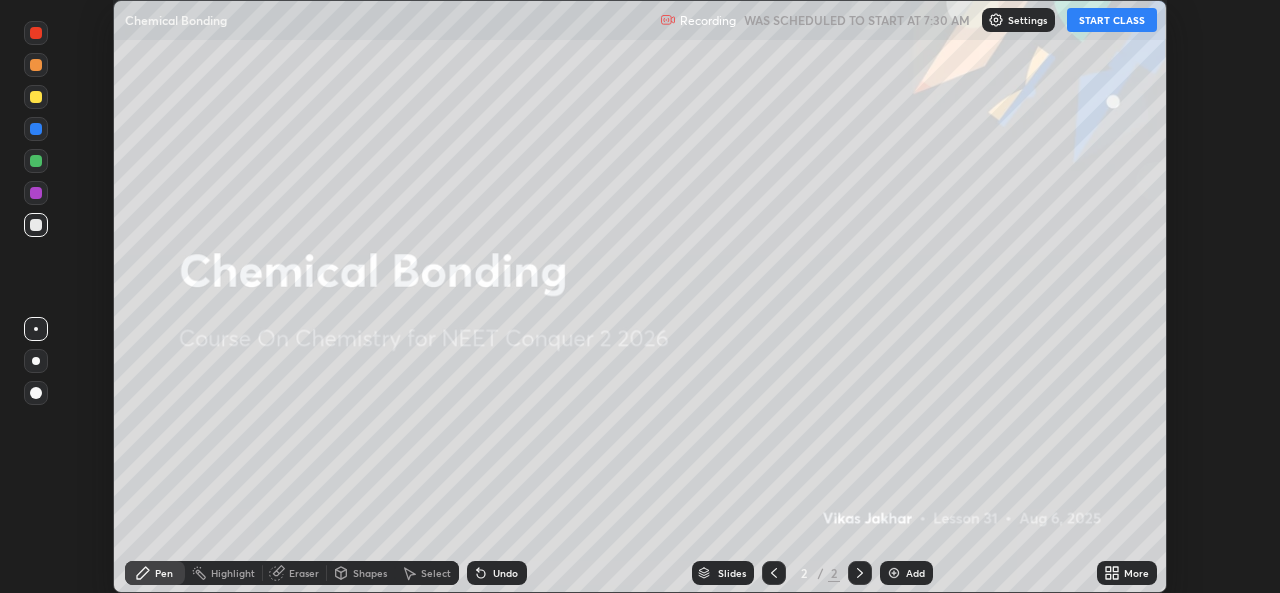 click on "START CLASS" at bounding box center [1112, 20] 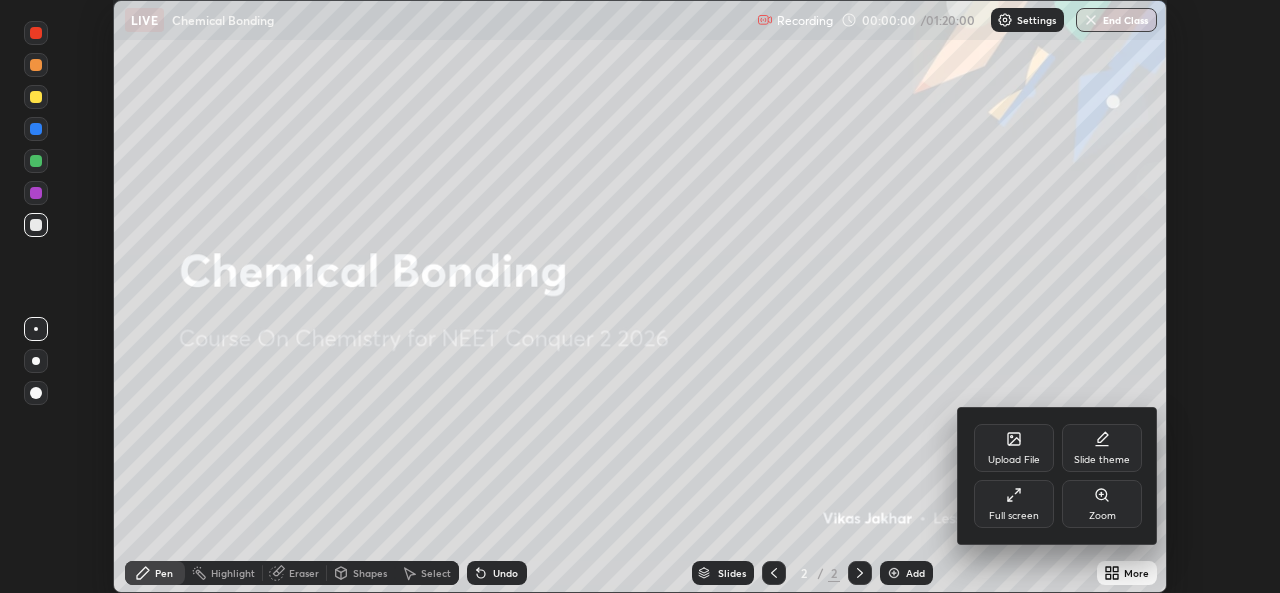 click on "Full screen" at bounding box center (1014, 504) 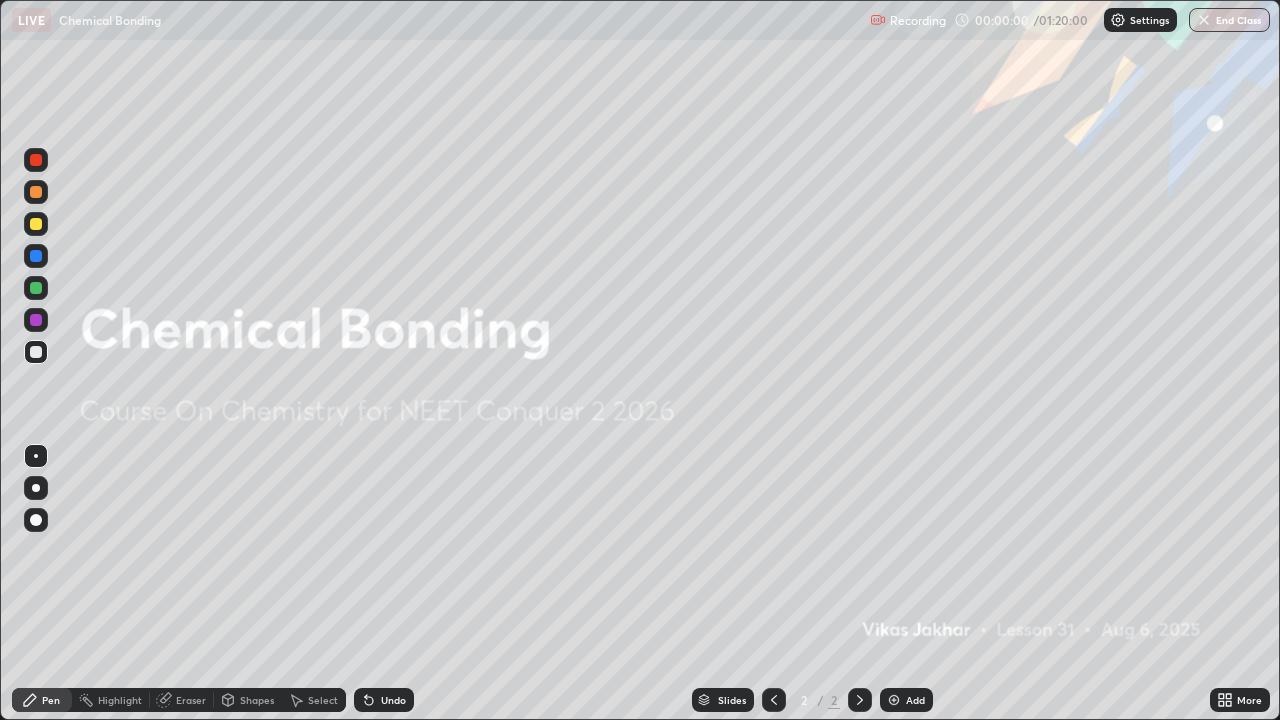 scroll, scrollTop: 99280, scrollLeft: 98720, axis: both 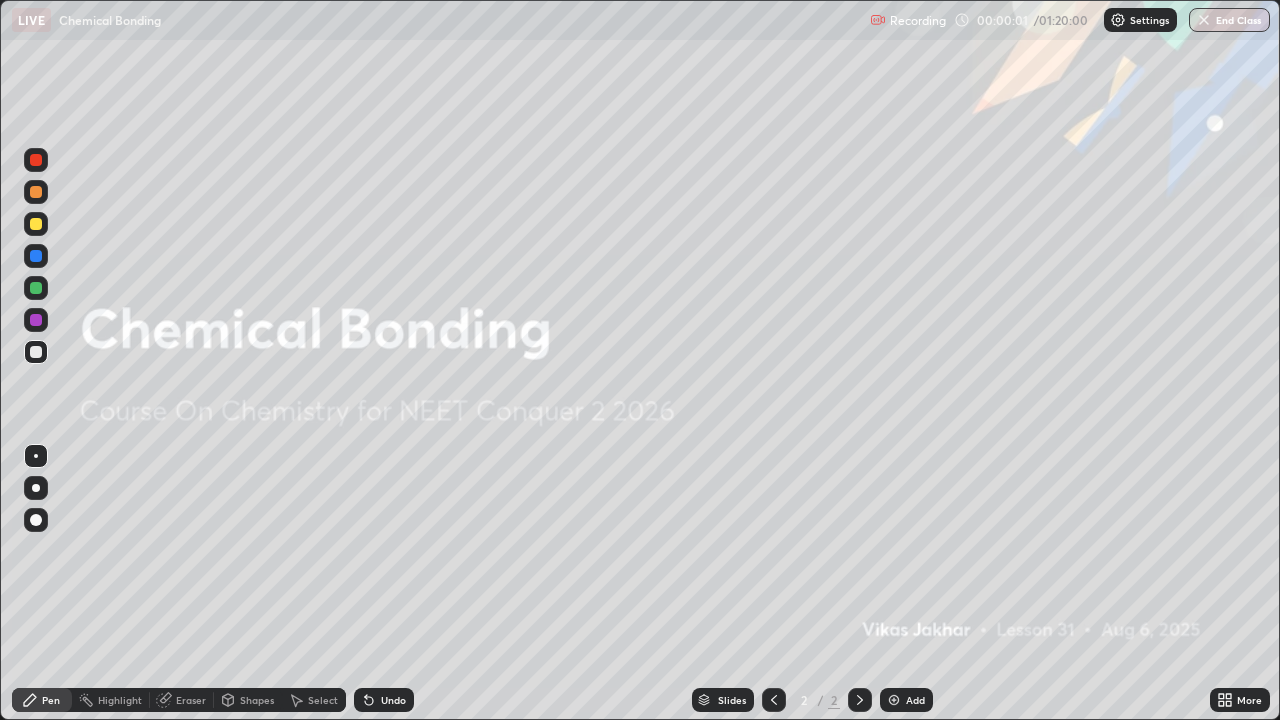 click on "Add" at bounding box center (915, 700) 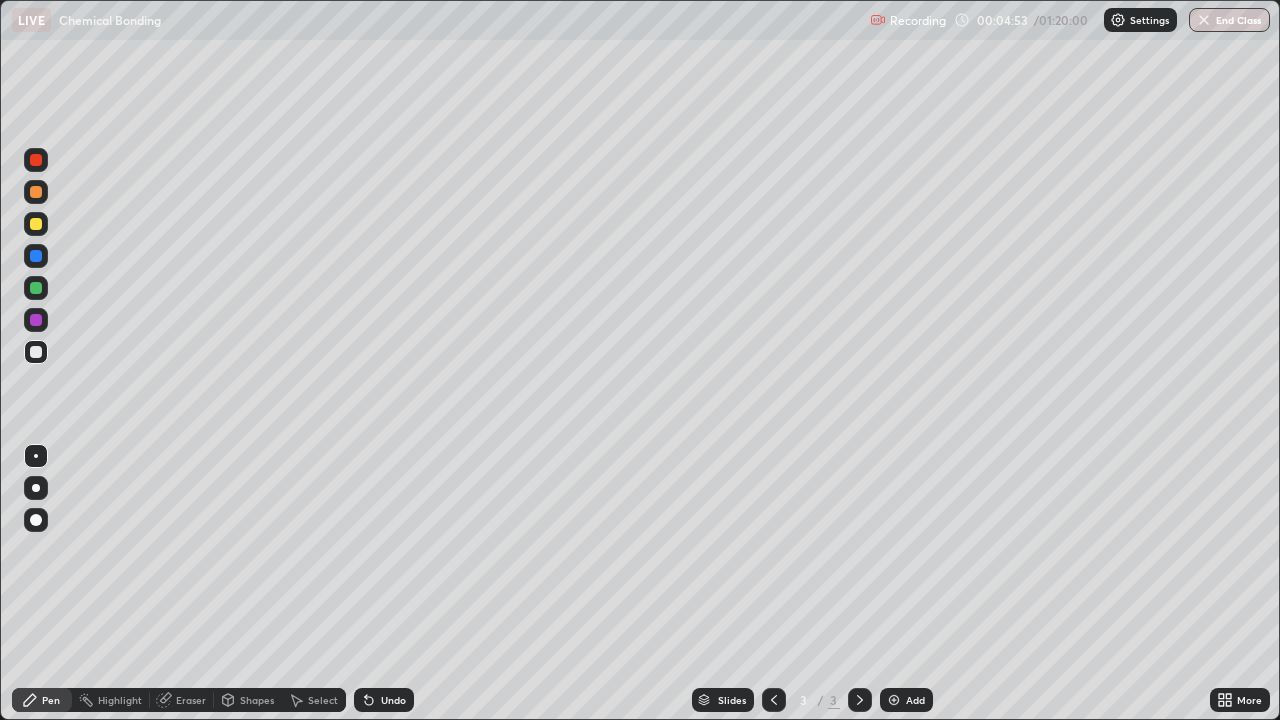 click at bounding box center (36, 488) 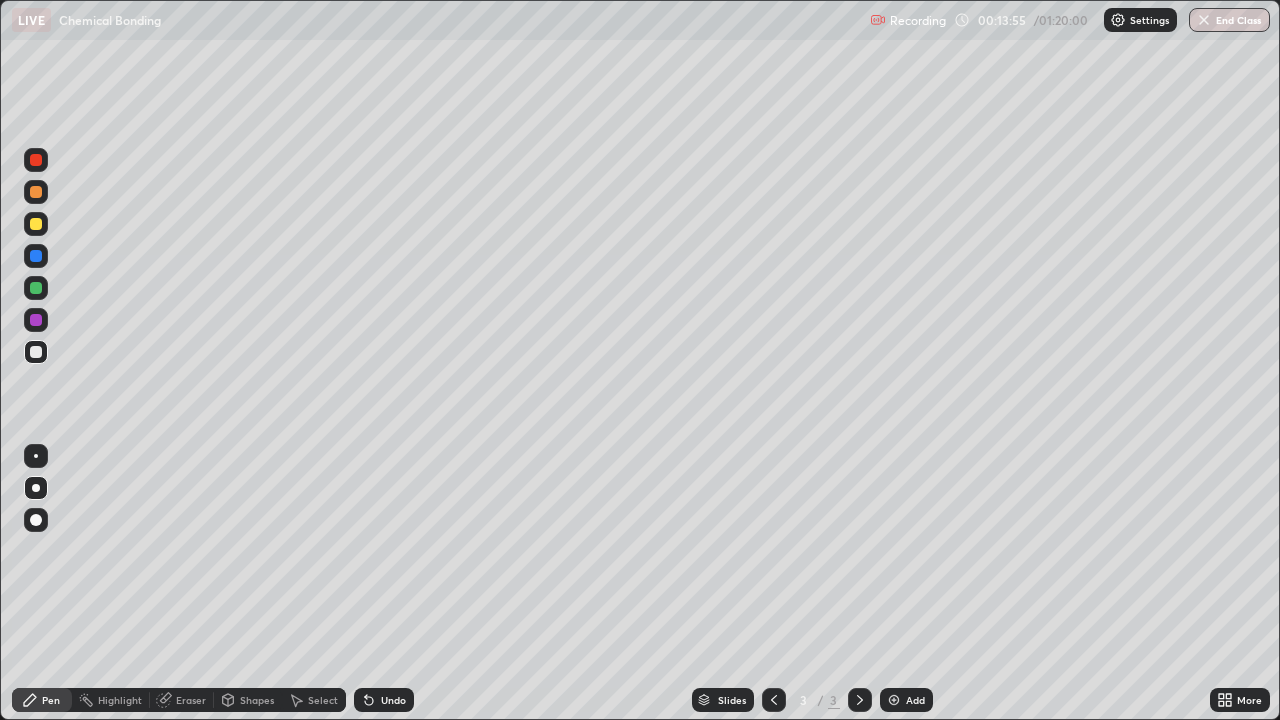 click at bounding box center (894, 700) 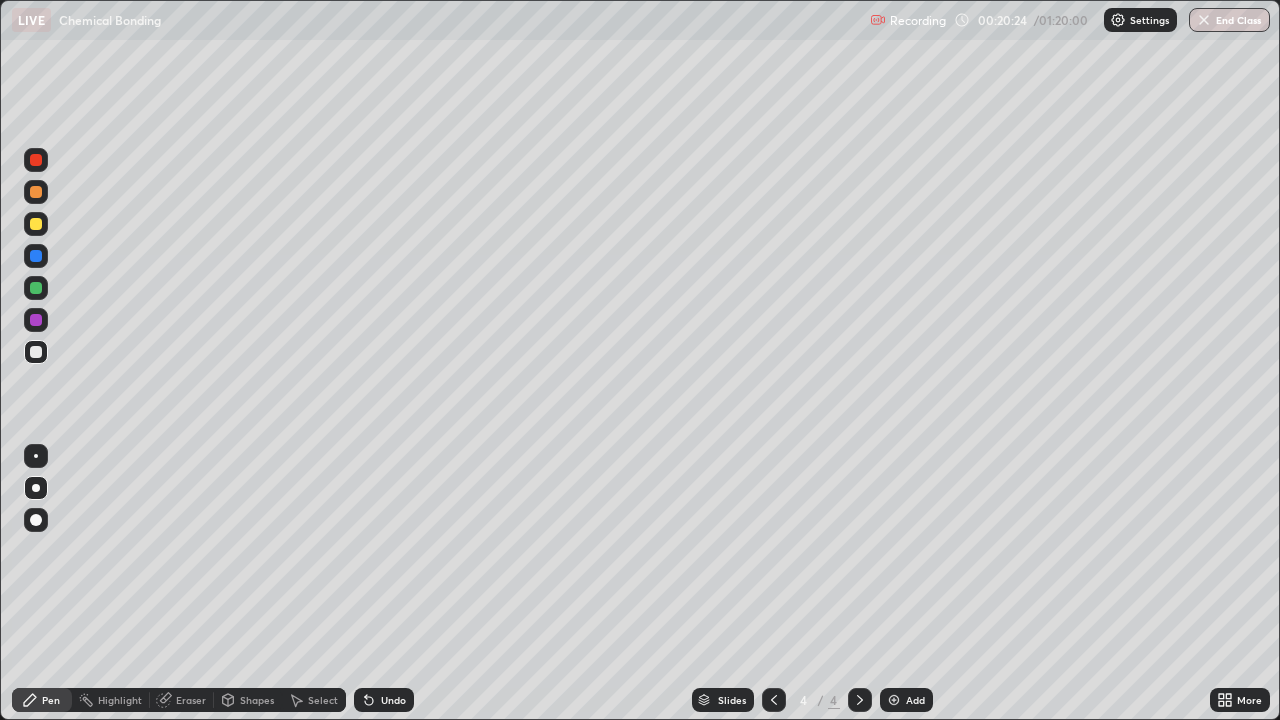 click on "Add" at bounding box center [906, 700] 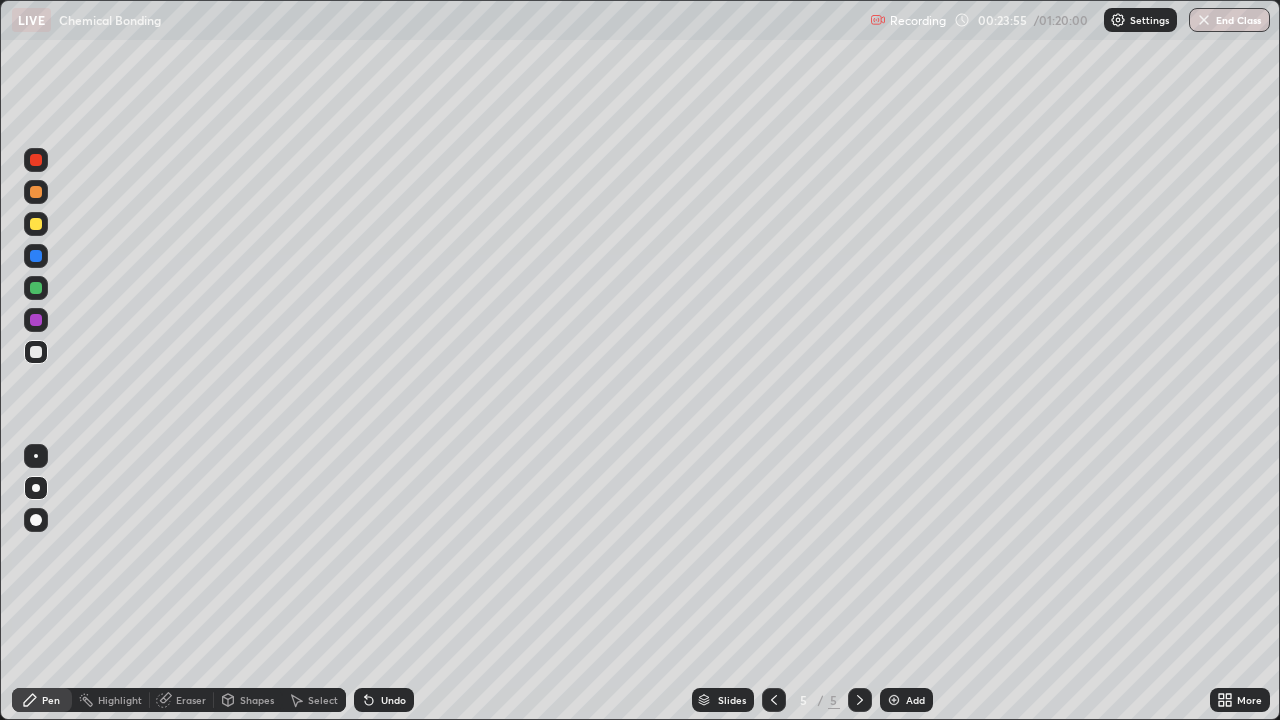 click on "Eraser" at bounding box center (191, 700) 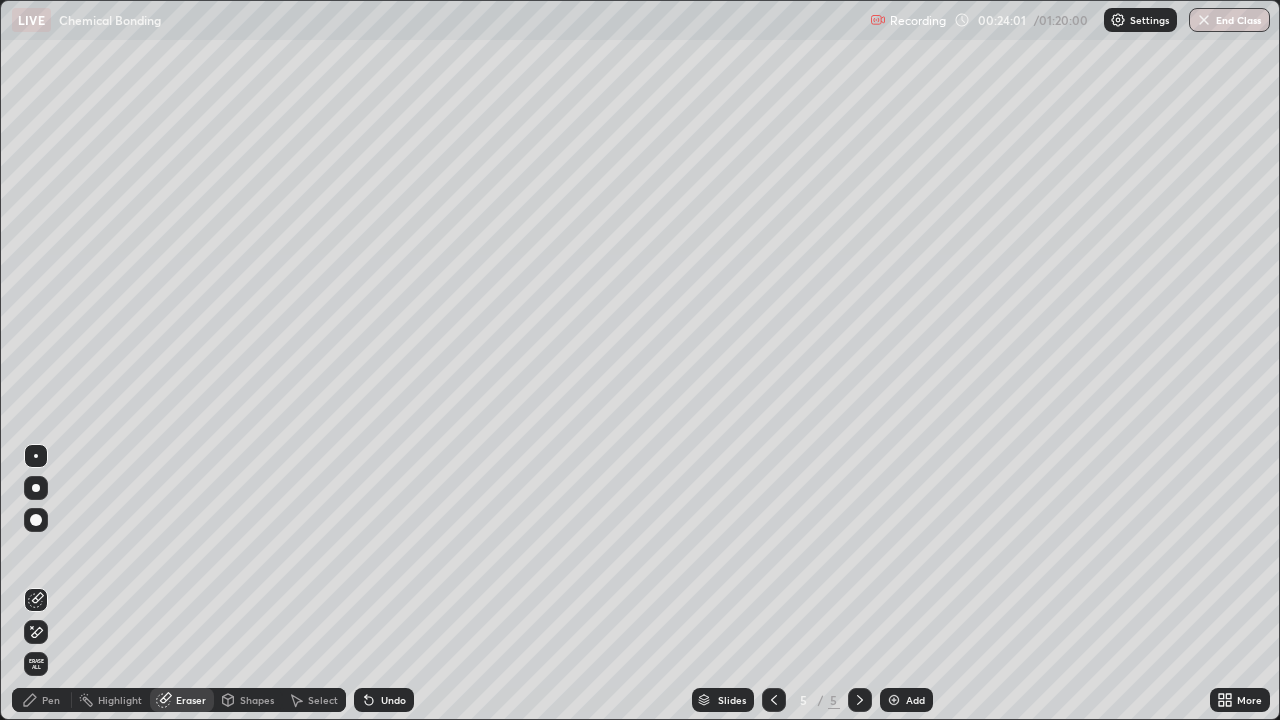 click on "Pen" at bounding box center (42, 700) 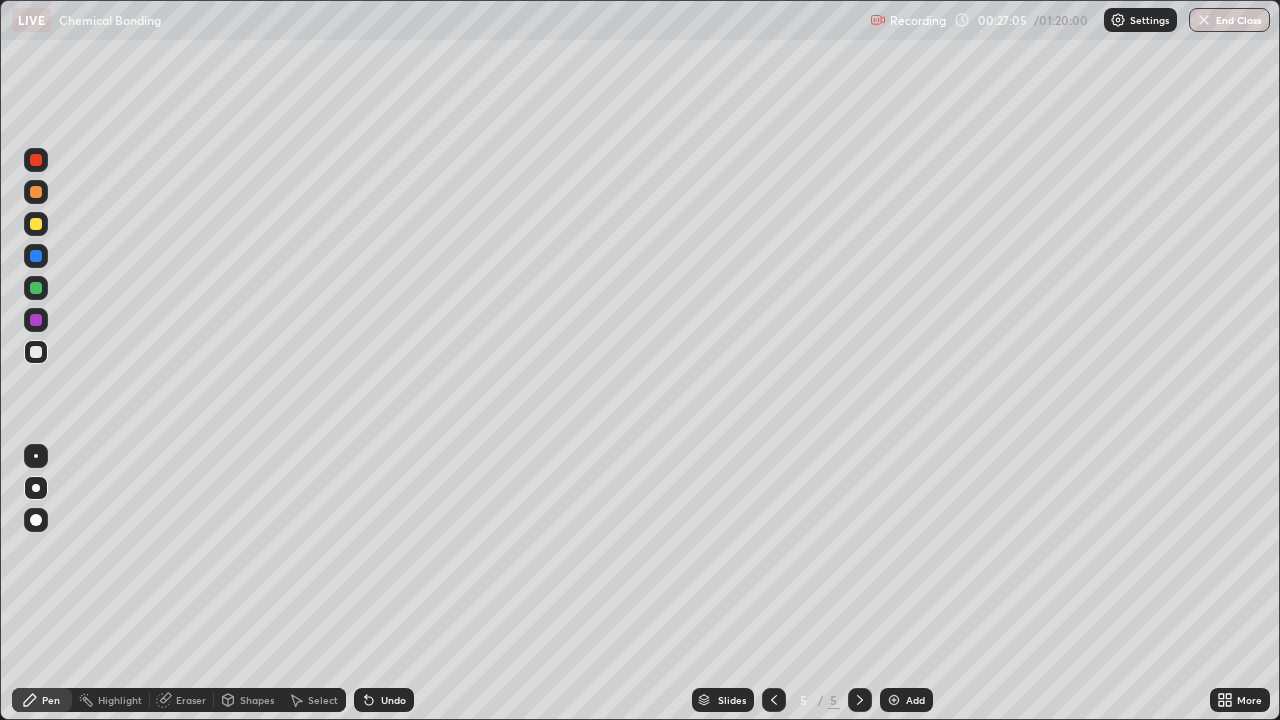 click at bounding box center (894, 700) 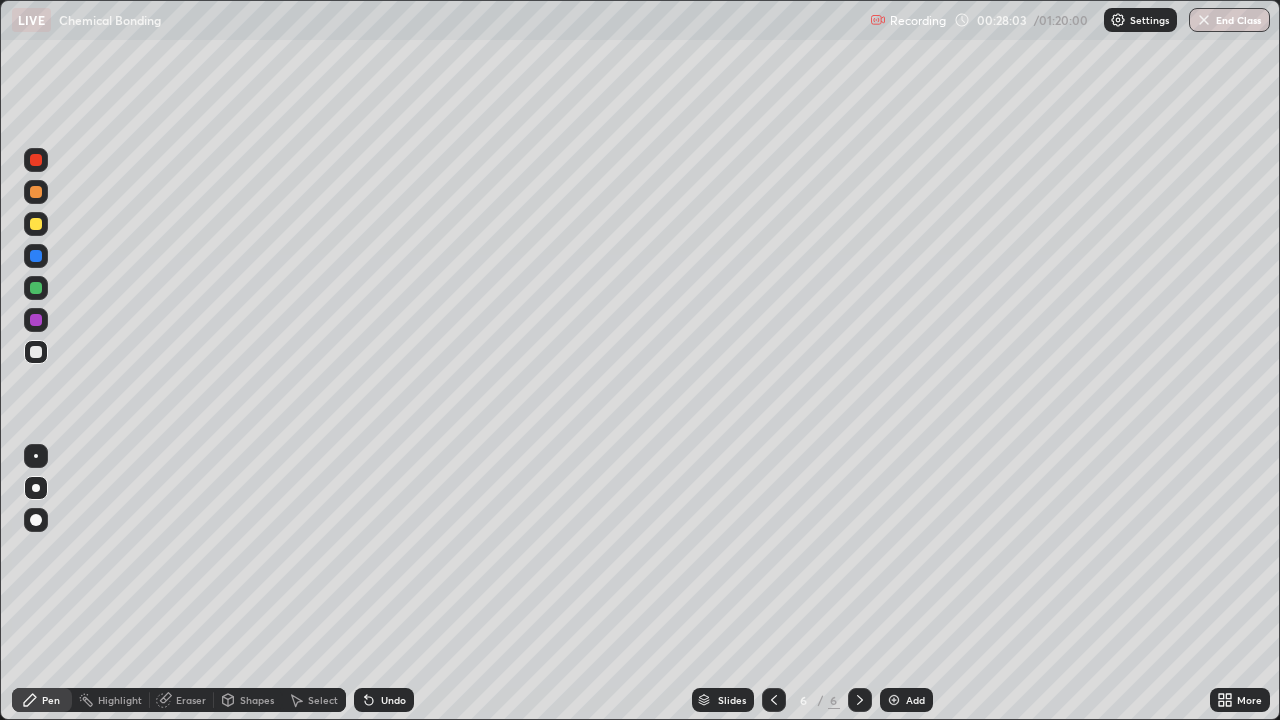 click at bounding box center [774, 700] 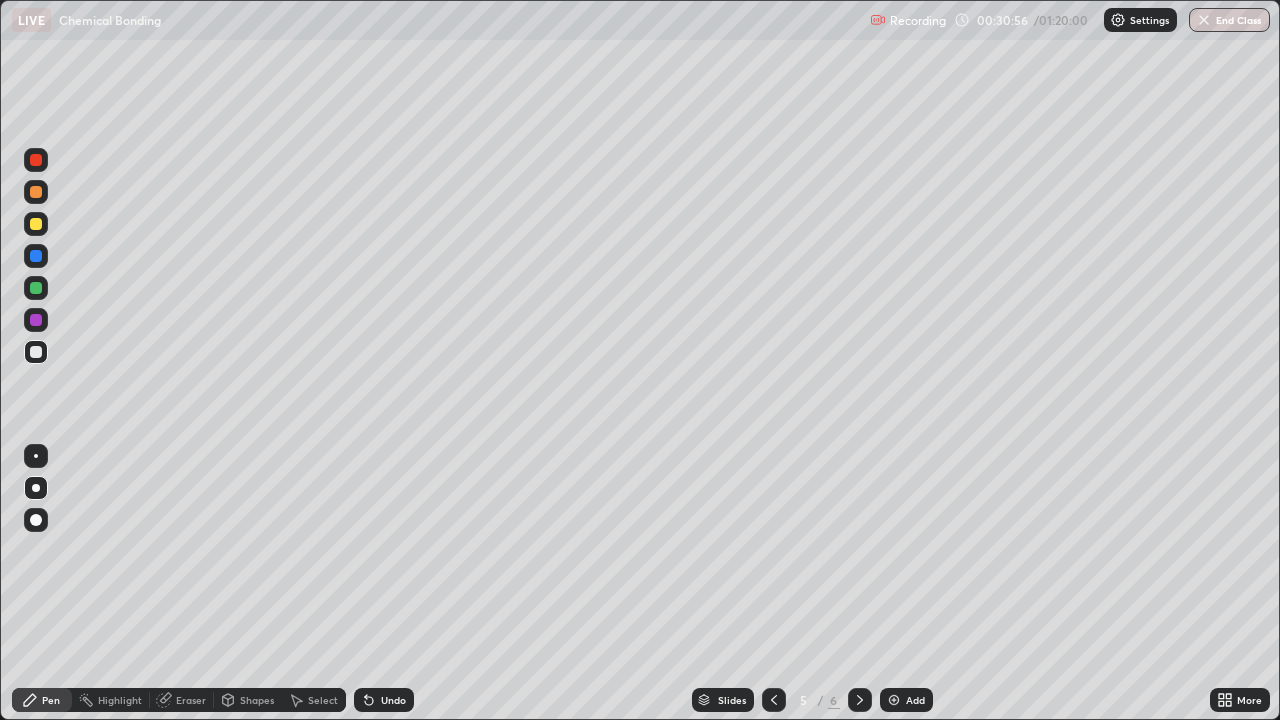 click 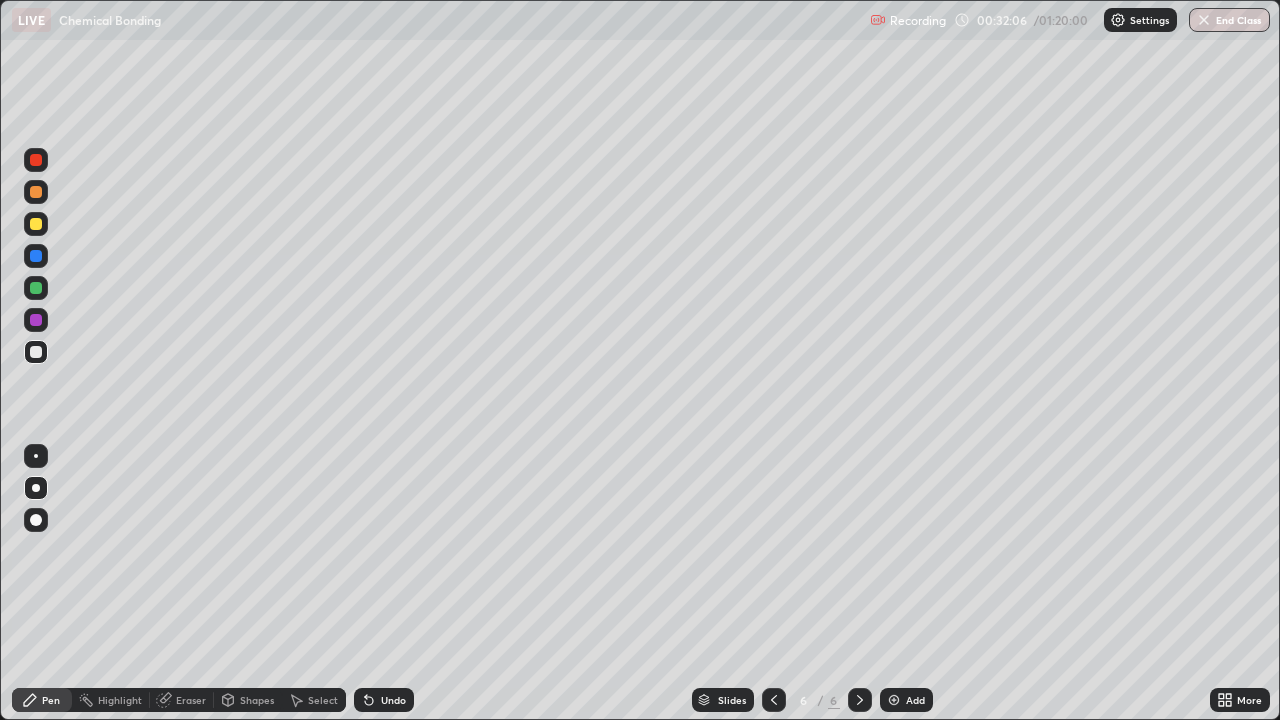 click 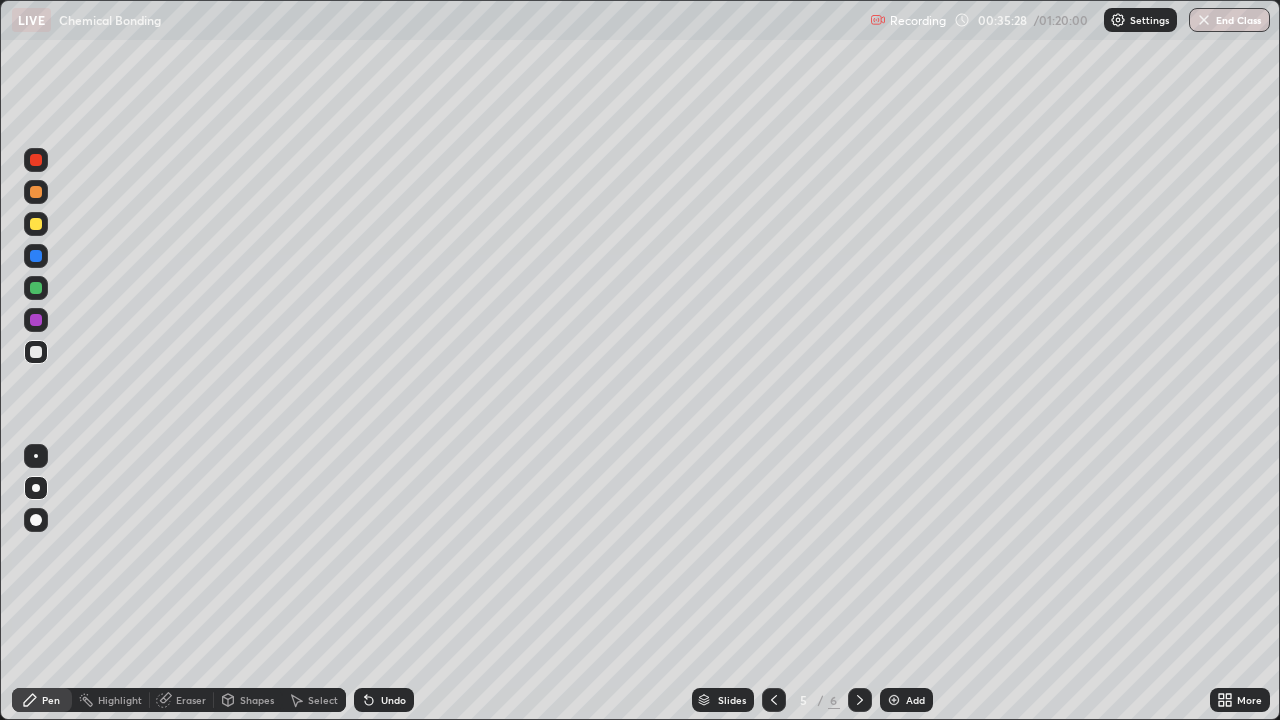 click 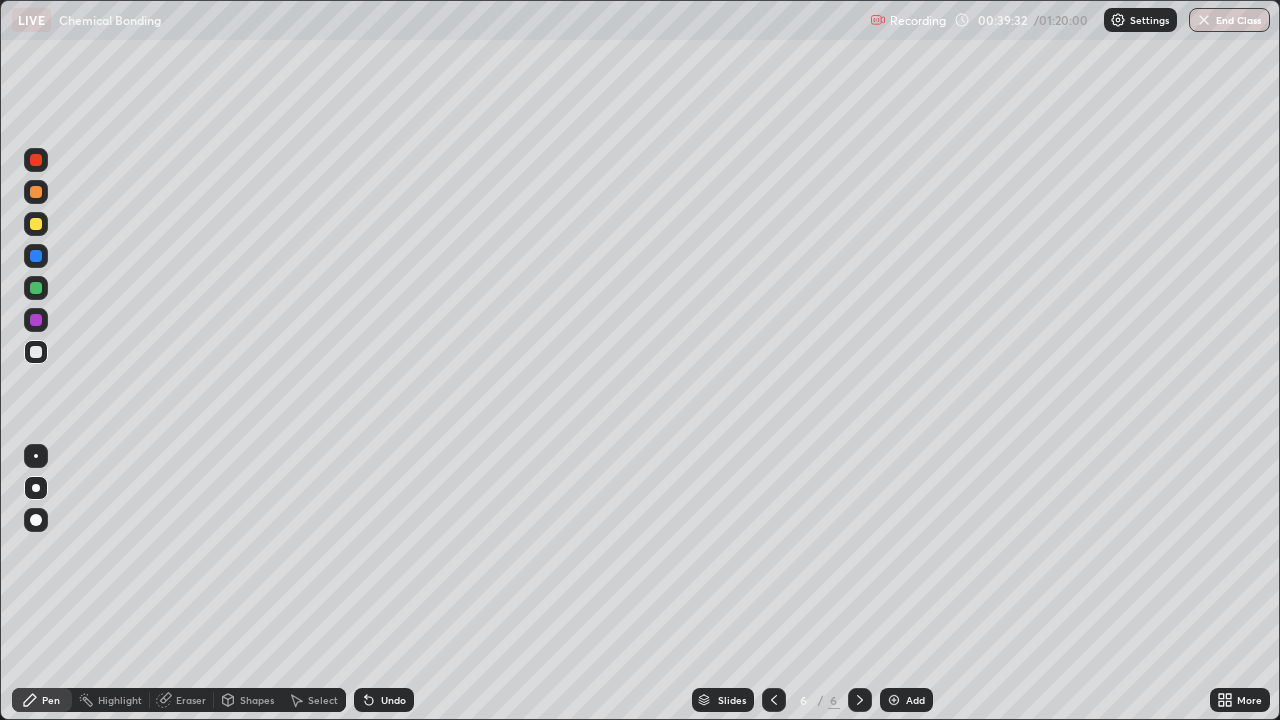 click at bounding box center (894, 700) 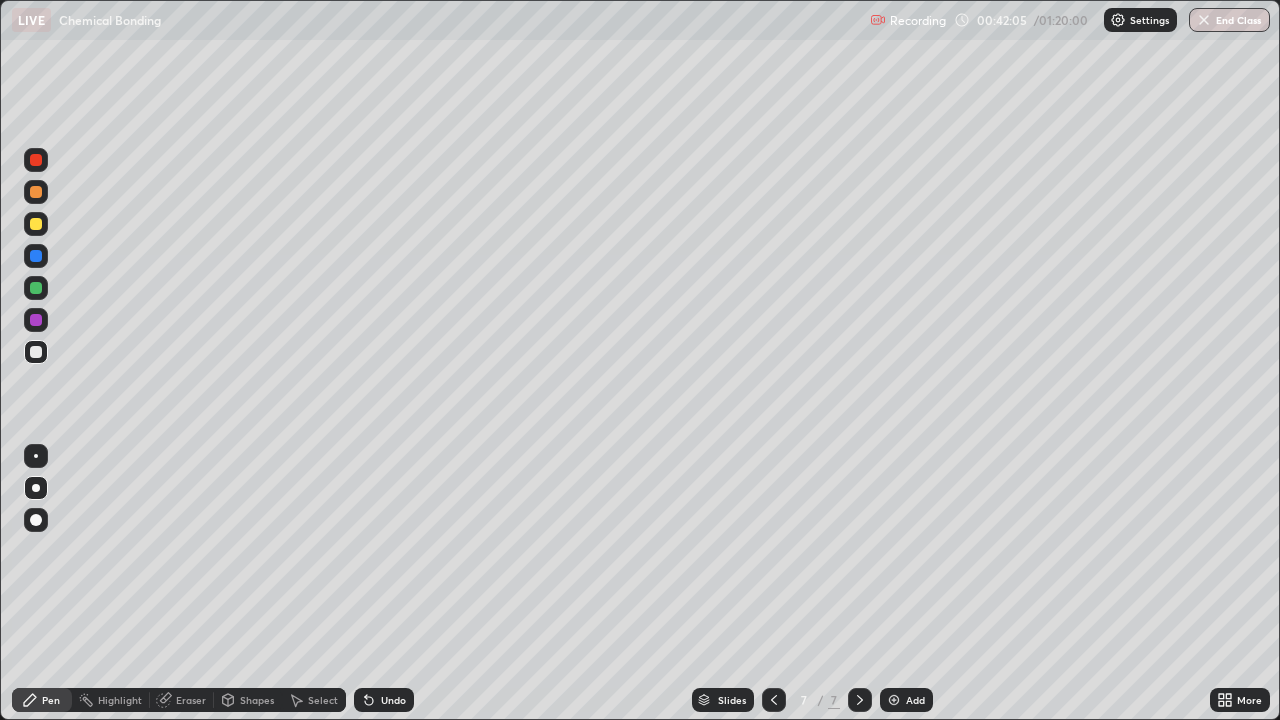 click on "Eraser" at bounding box center (191, 700) 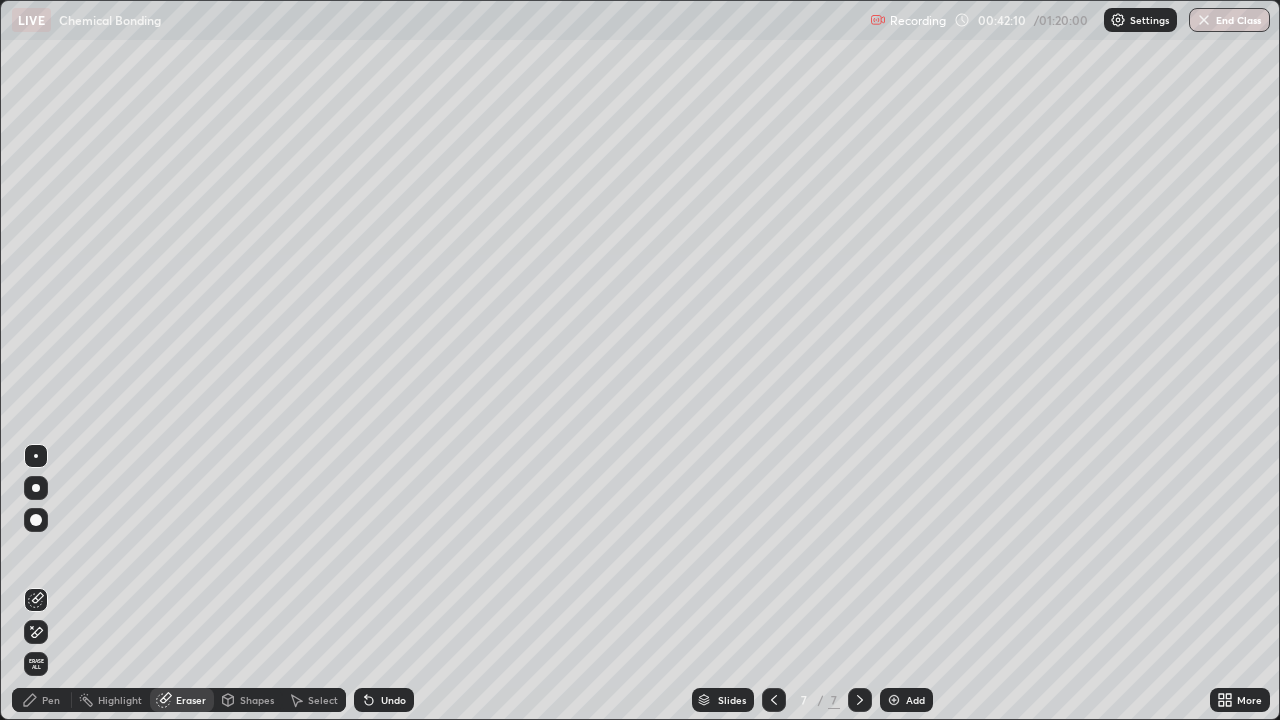 click on "Pen" at bounding box center [51, 700] 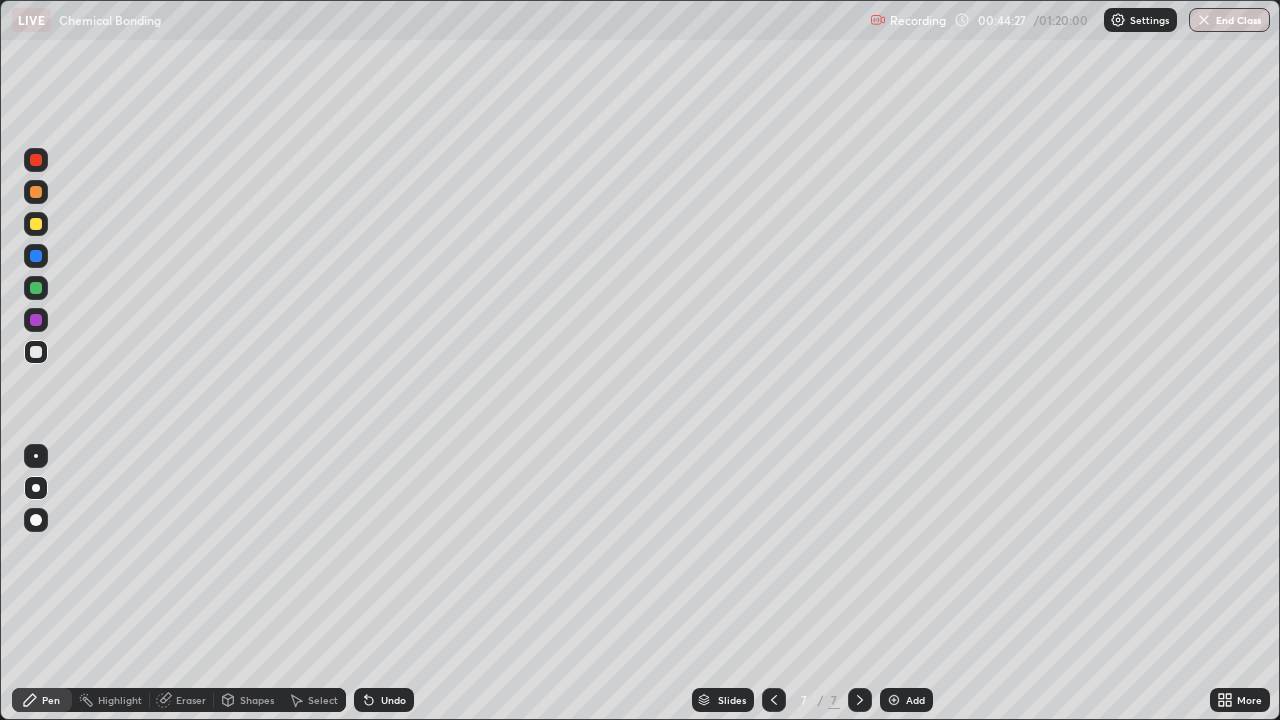click on "Add" at bounding box center (915, 700) 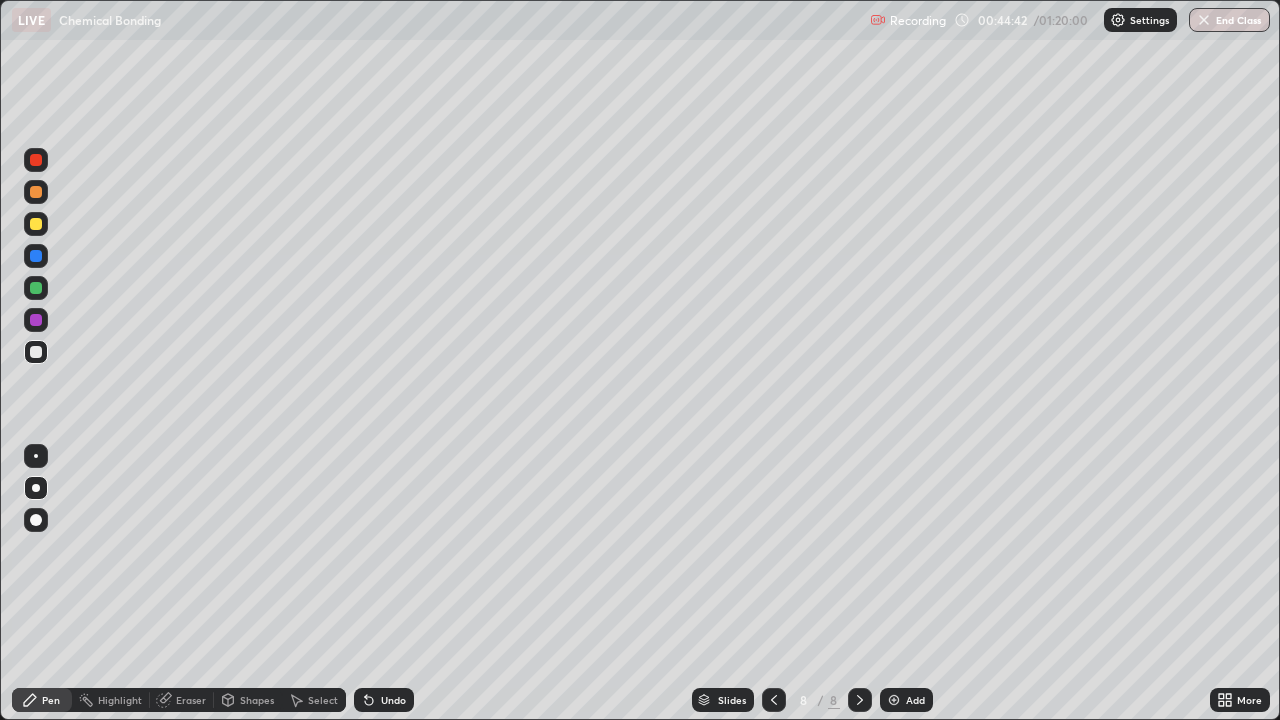 click on "Eraser" at bounding box center (191, 700) 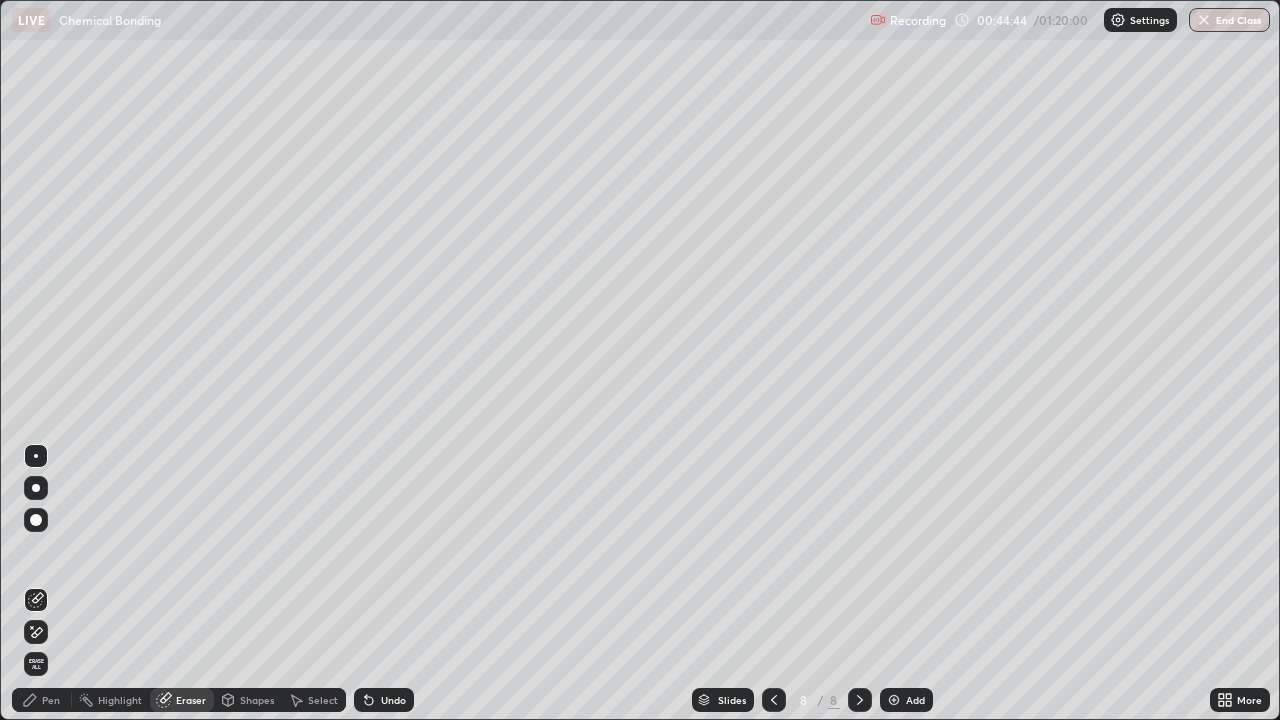 click on "Pen" at bounding box center [51, 700] 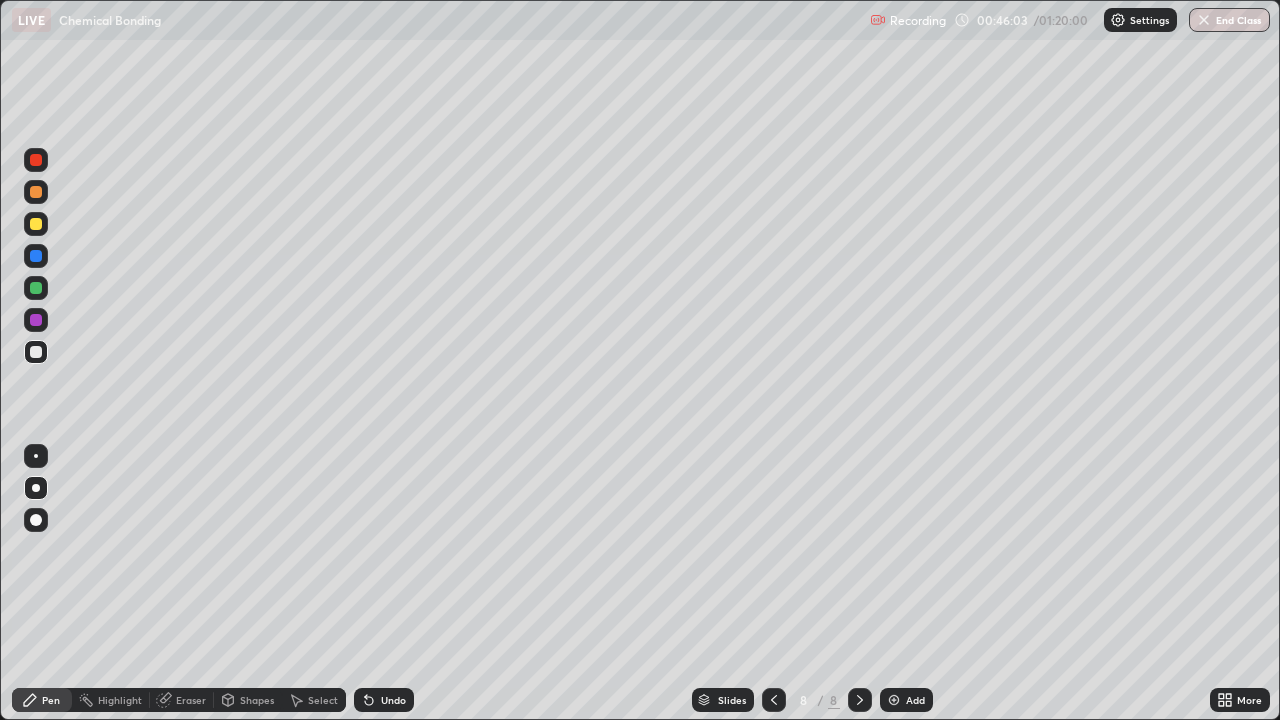 click on "Eraser" at bounding box center [191, 700] 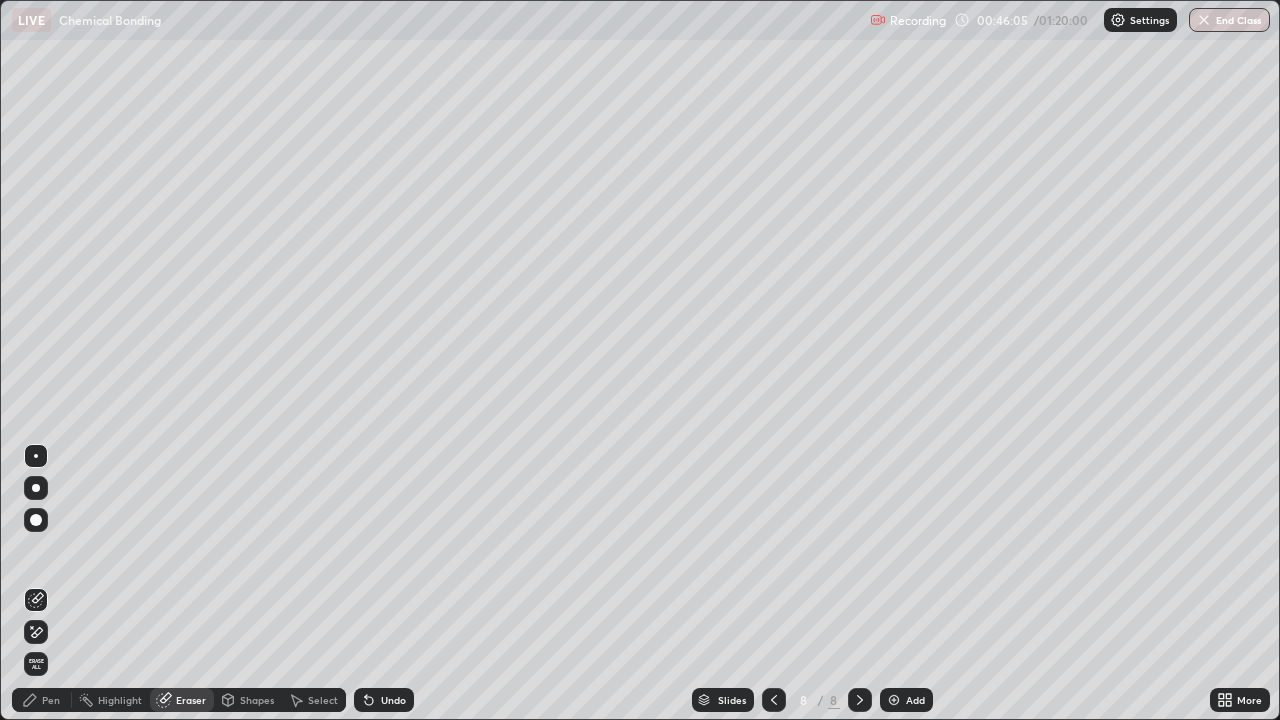 click on "Pen" at bounding box center [51, 700] 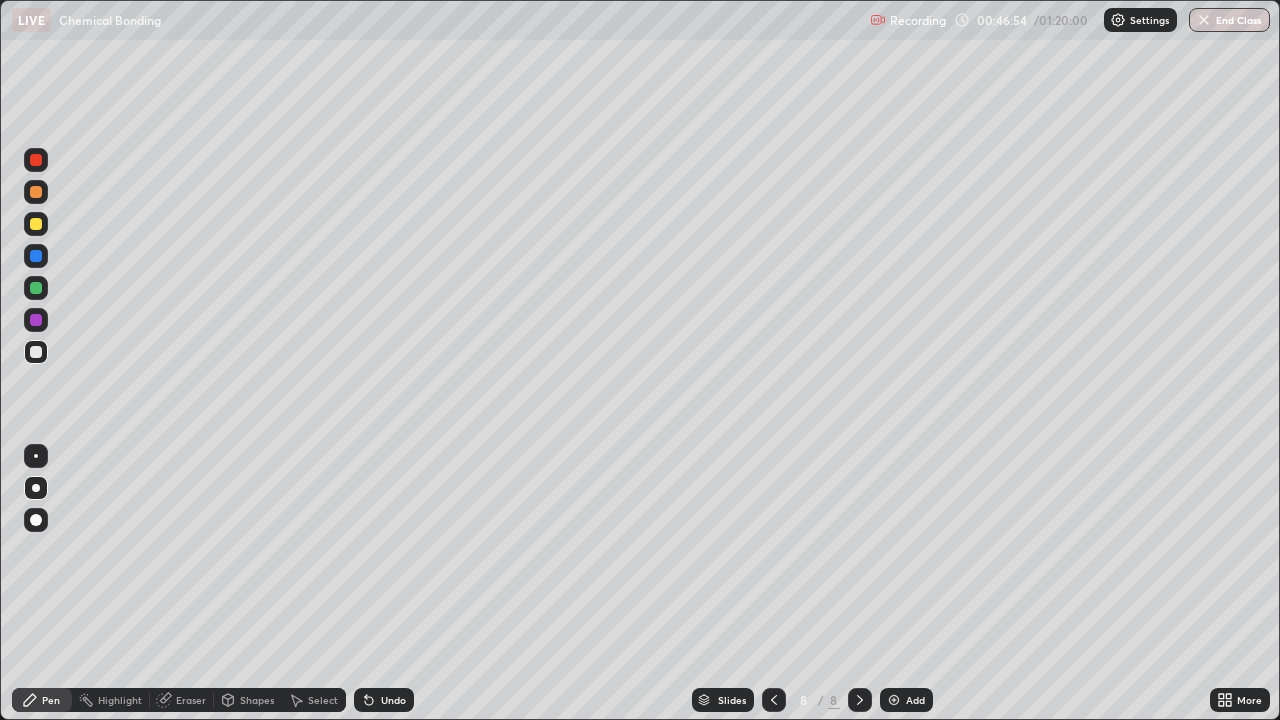 click at bounding box center (36, 224) 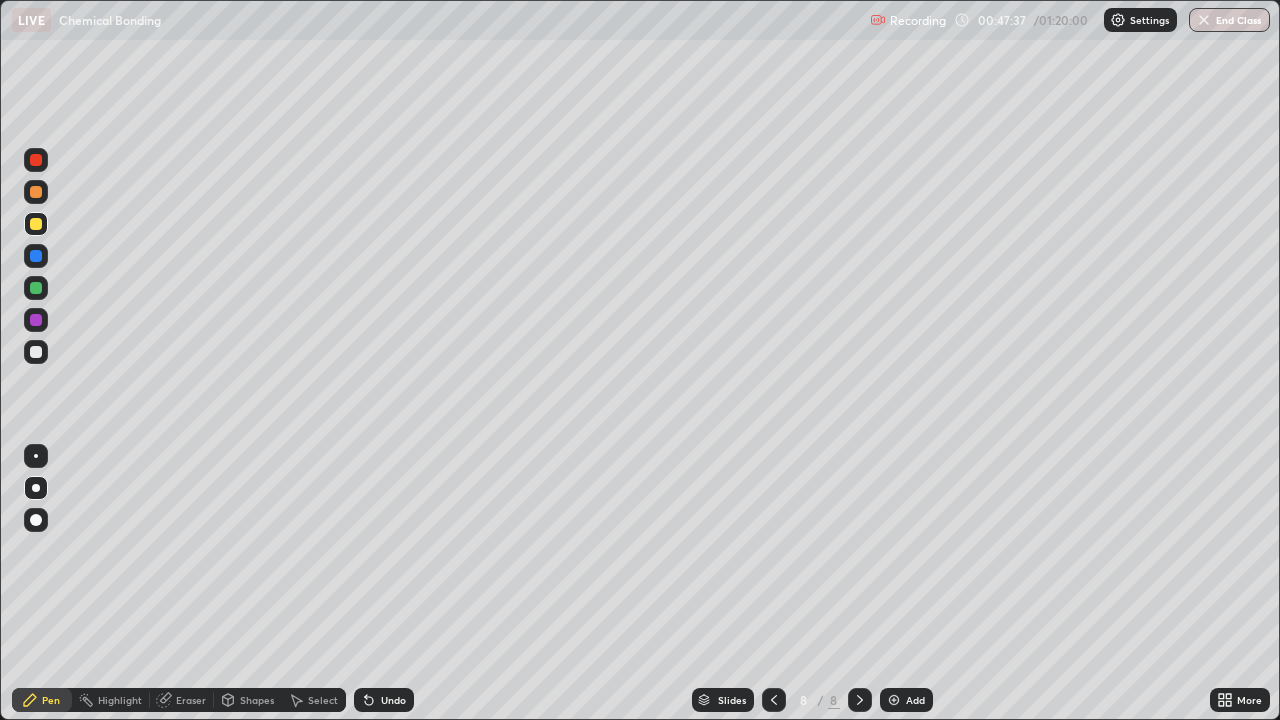 click on "Eraser" at bounding box center [191, 700] 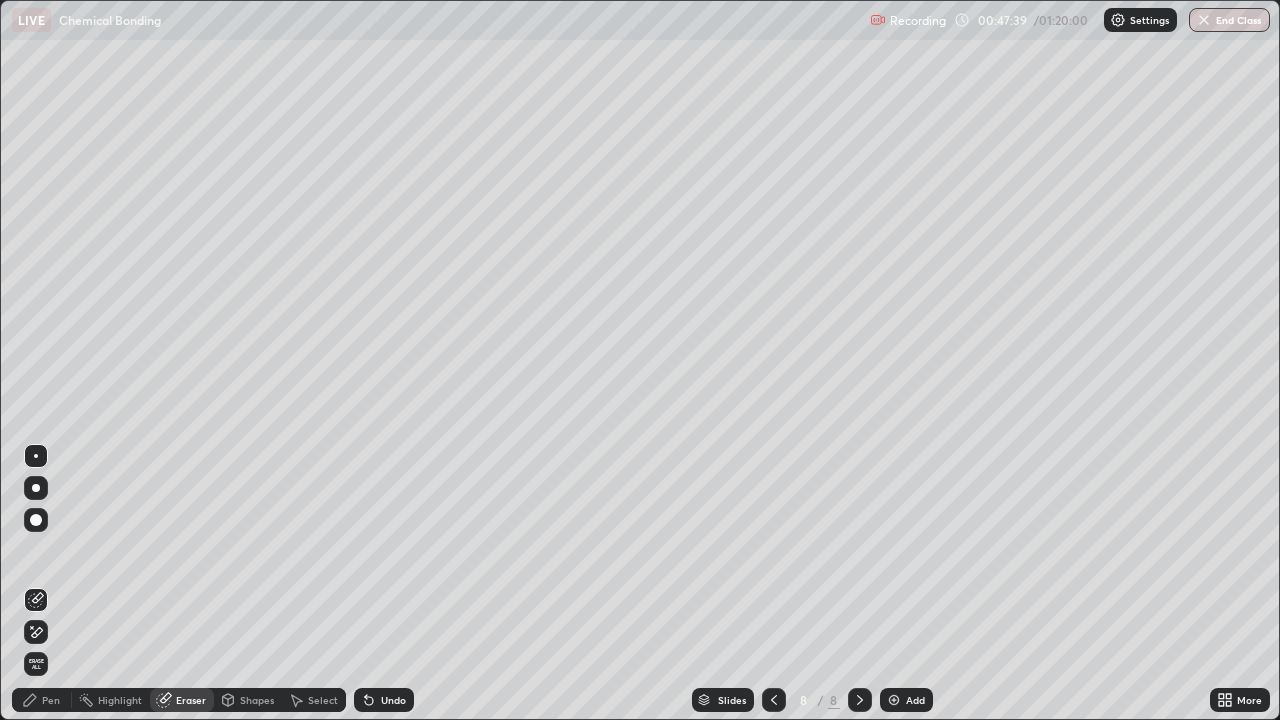 click 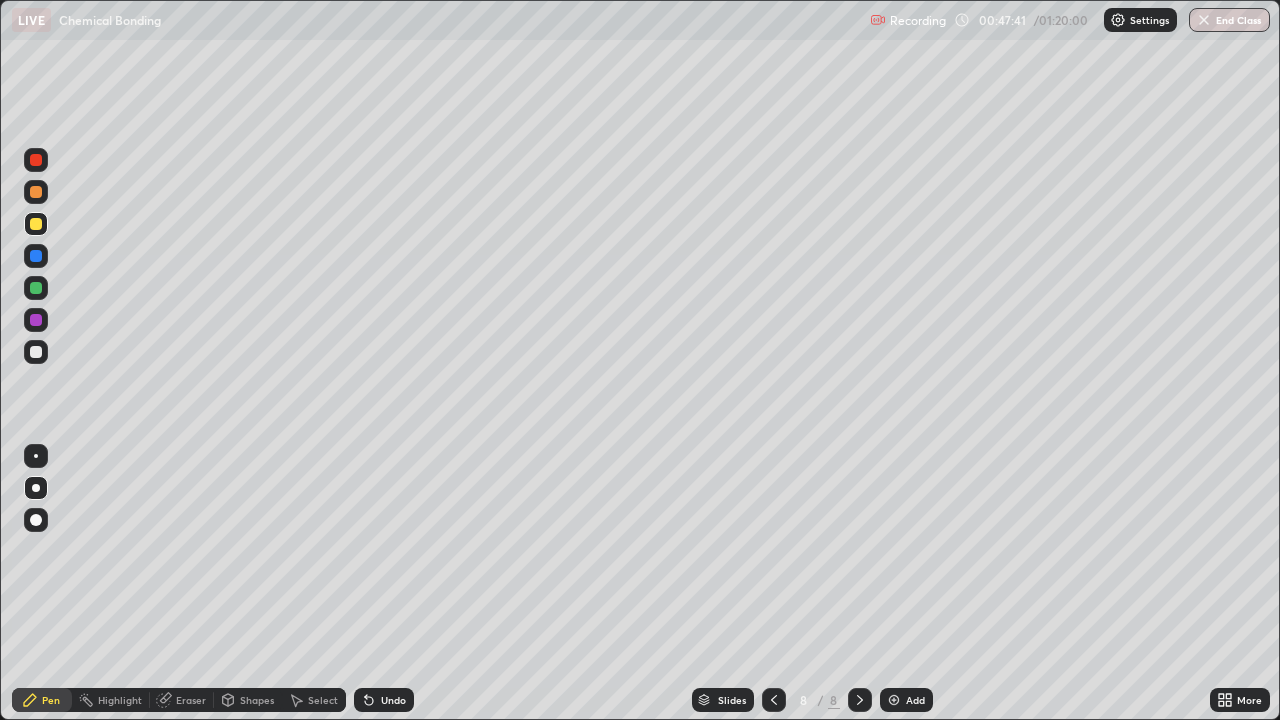 click on "Eraser" at bounding box center [191, 700] 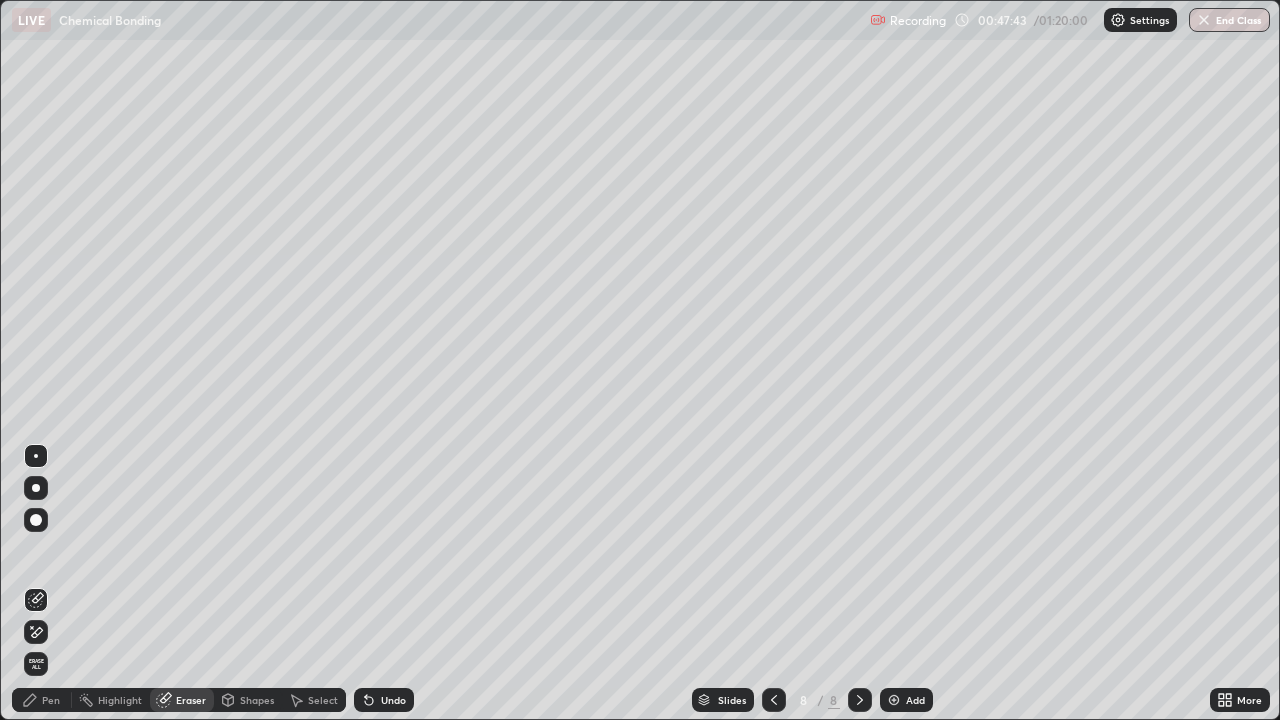 click 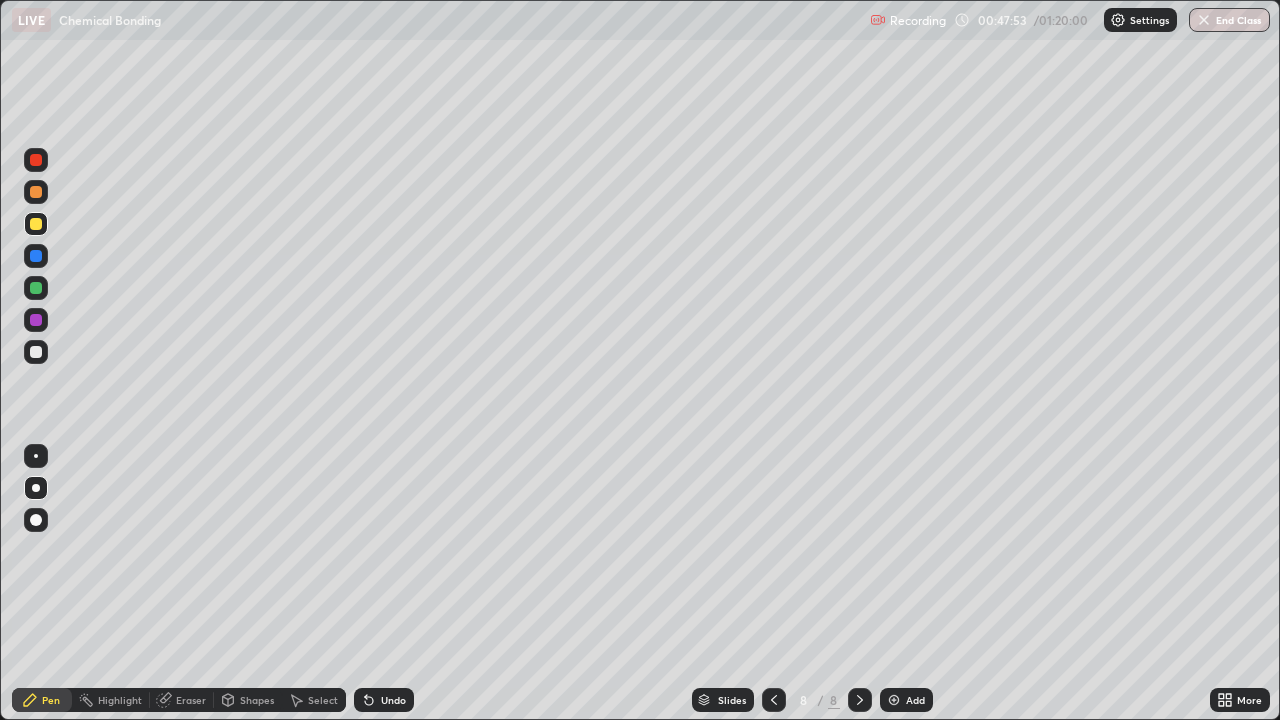 click on "Eraser" at bounding box center (191, 700) 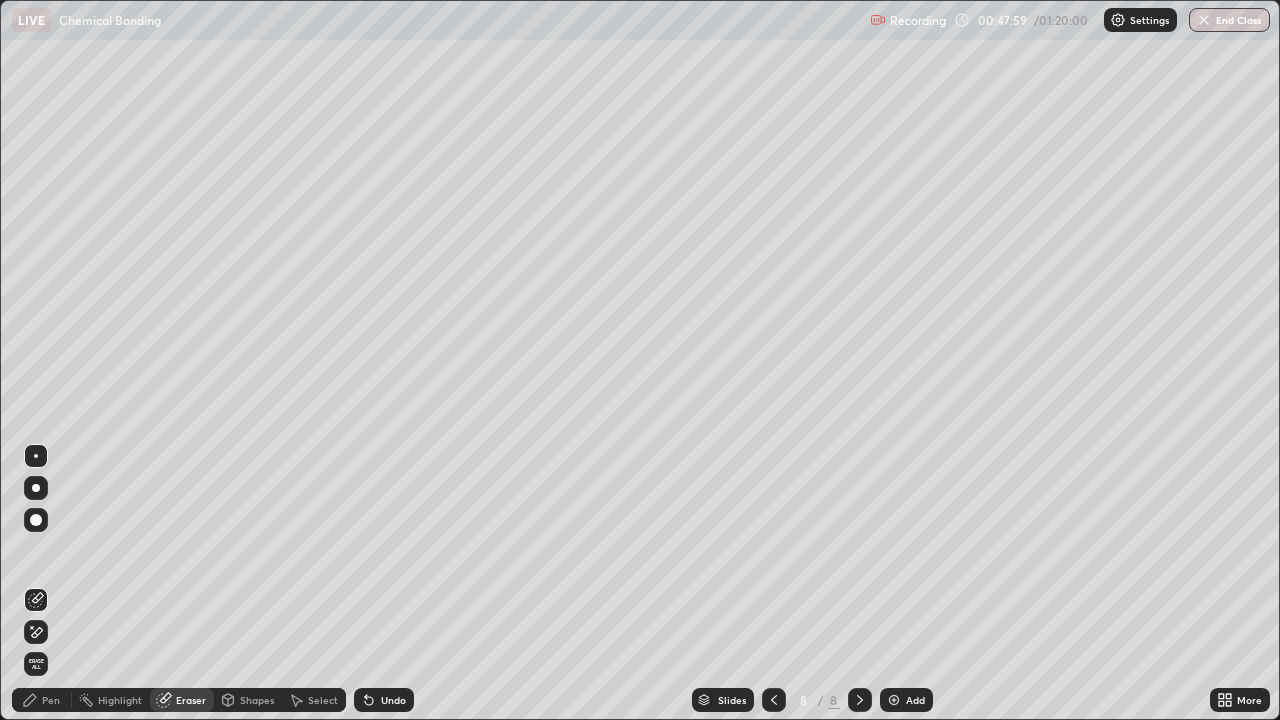 click 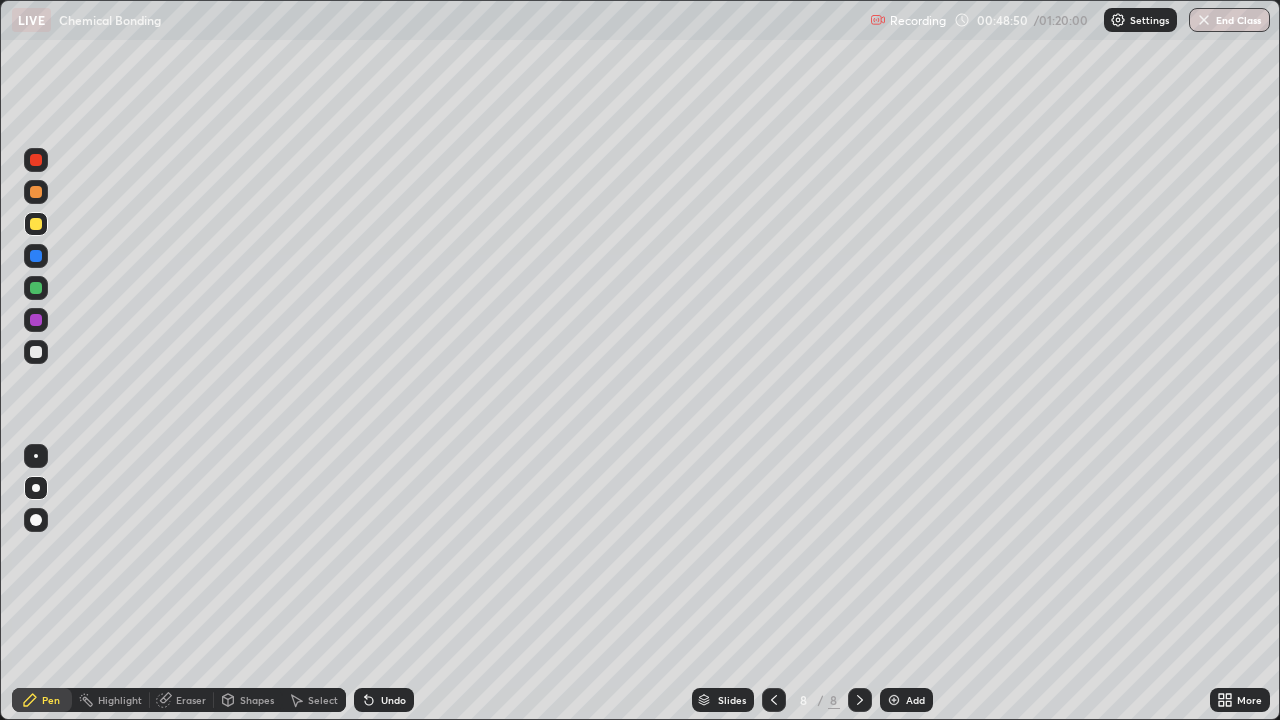 click on "Eraser" at bounding box center (191, 700) 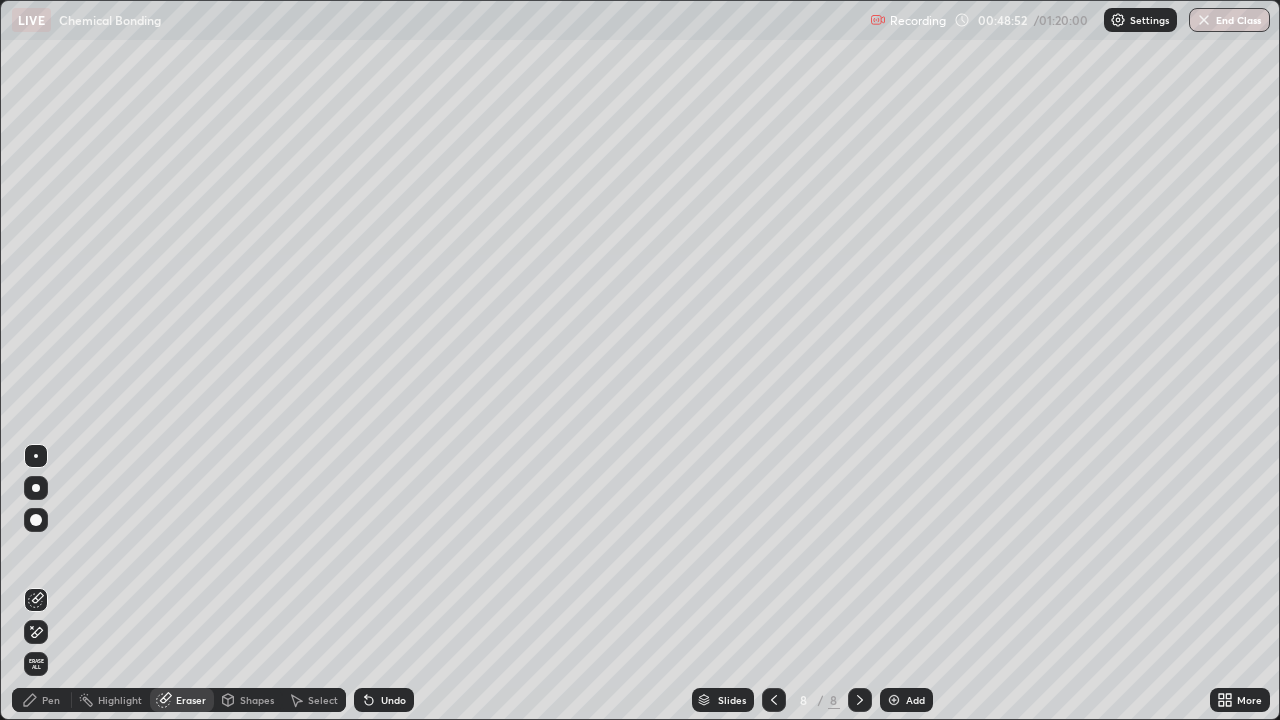 click on "Pen" at bounding box center (51, 700) 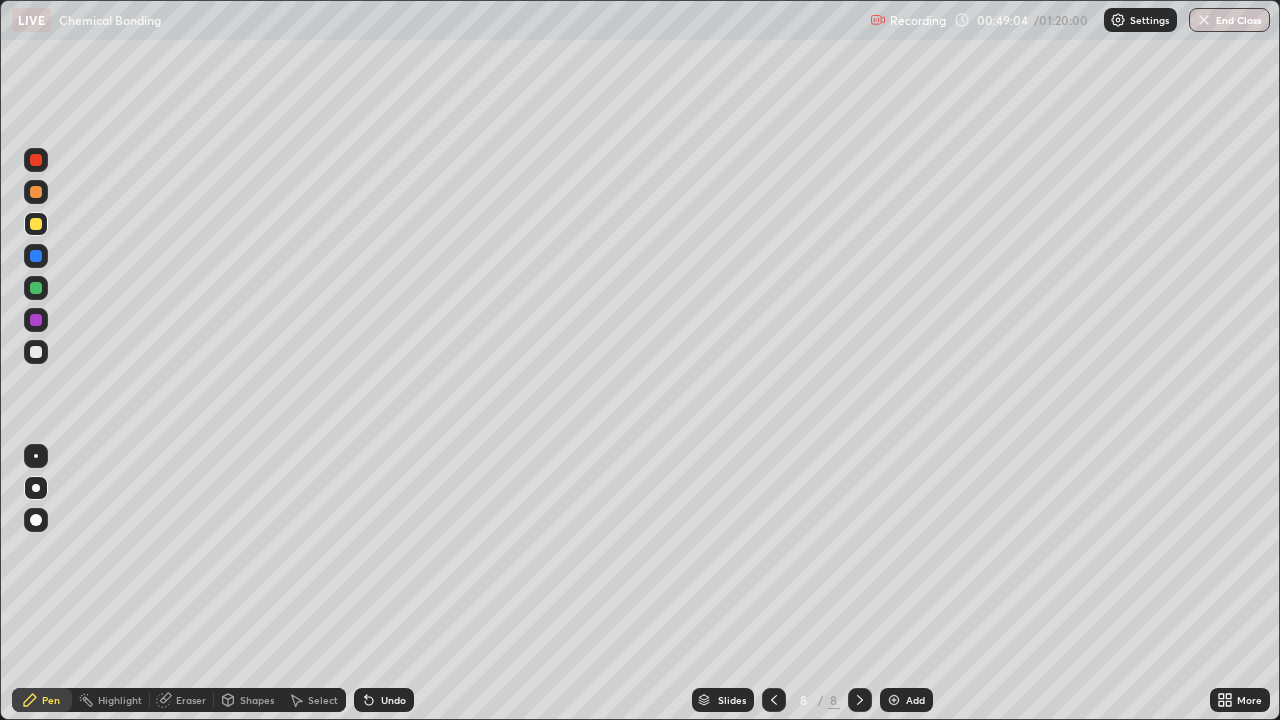 click at bounding box center [36, 352] 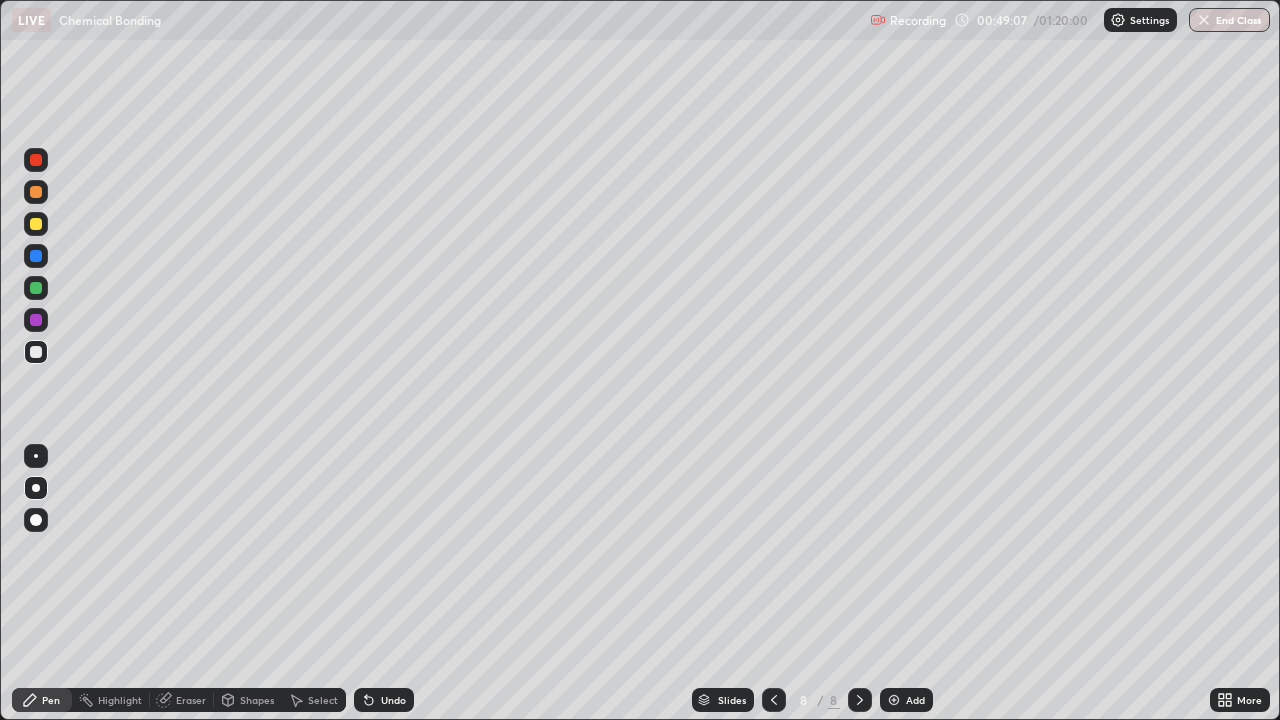 click on "Add" at bounding box center (906, 700) 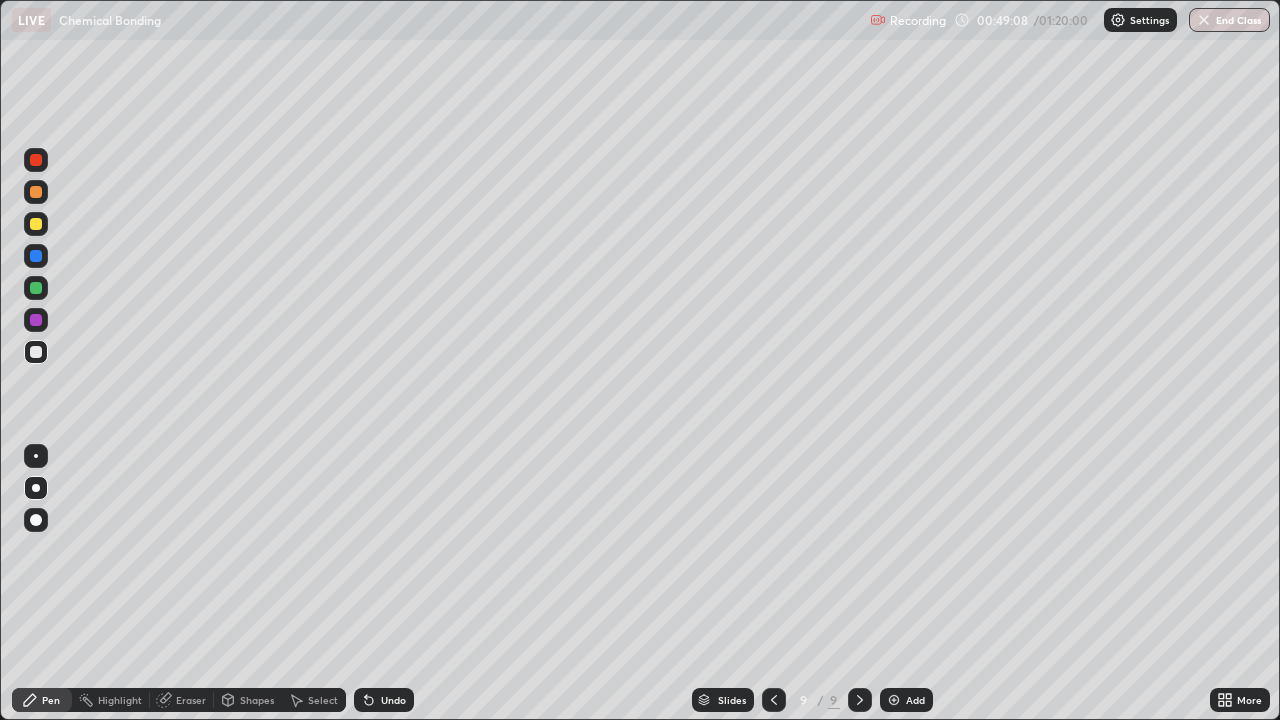 click on "Pen" at bounding box center [51, 700] 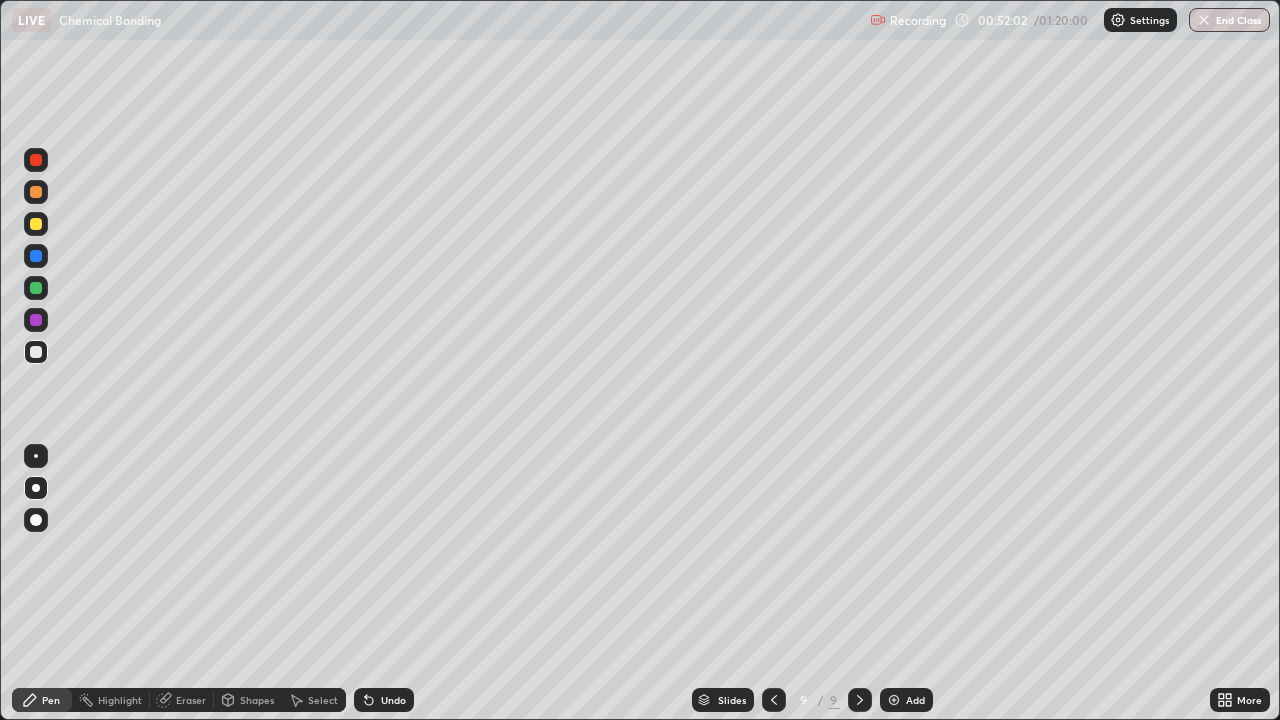 click on "Add" at bounding box center [915, 700] 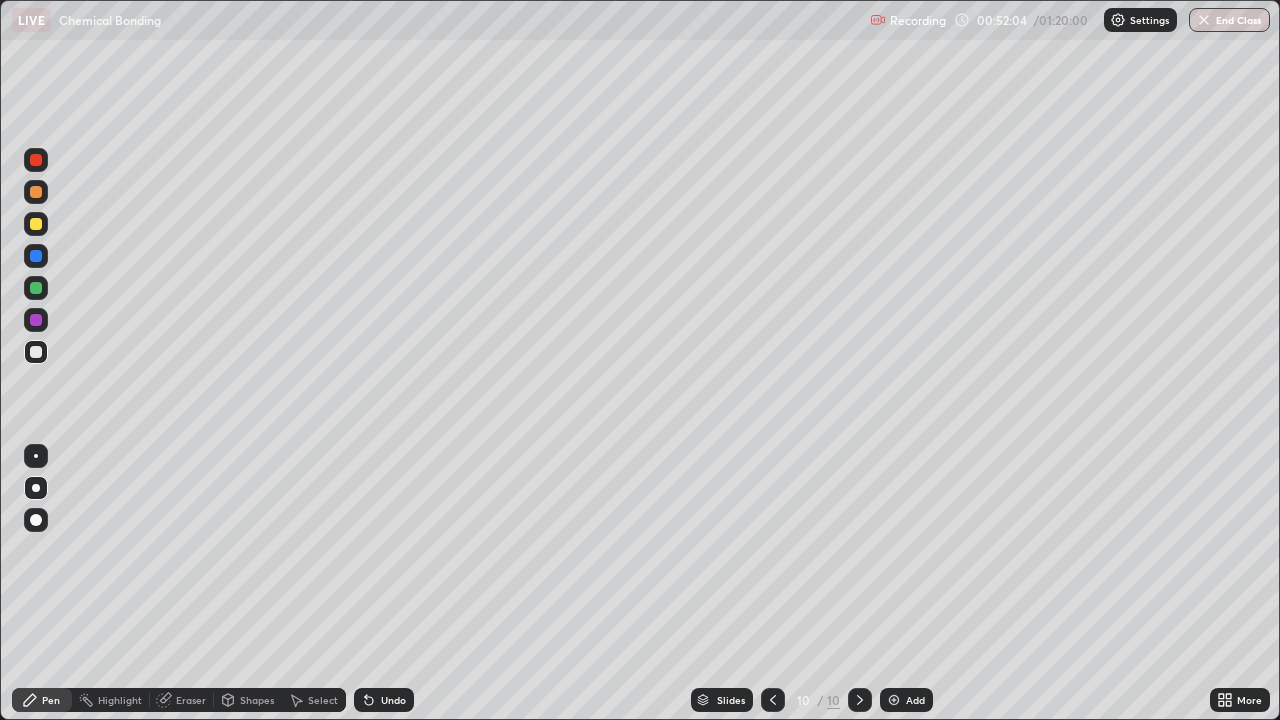 click at bounding box center (36, 224) 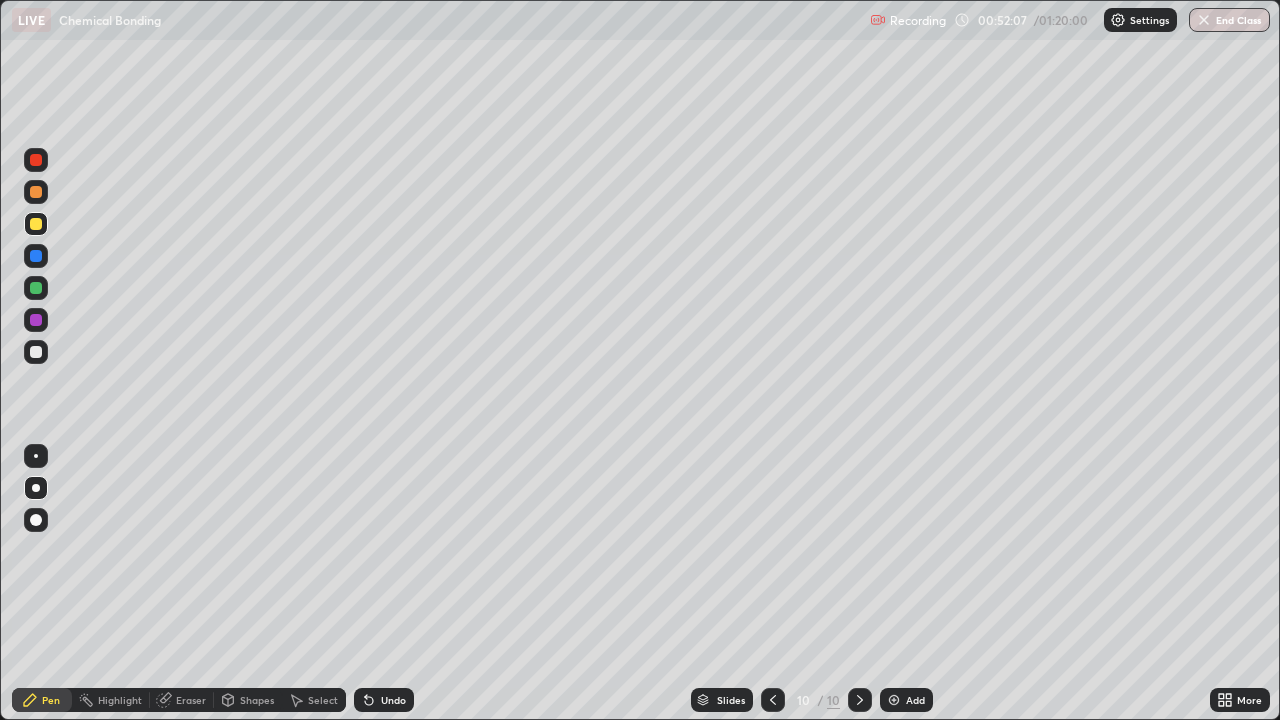 click 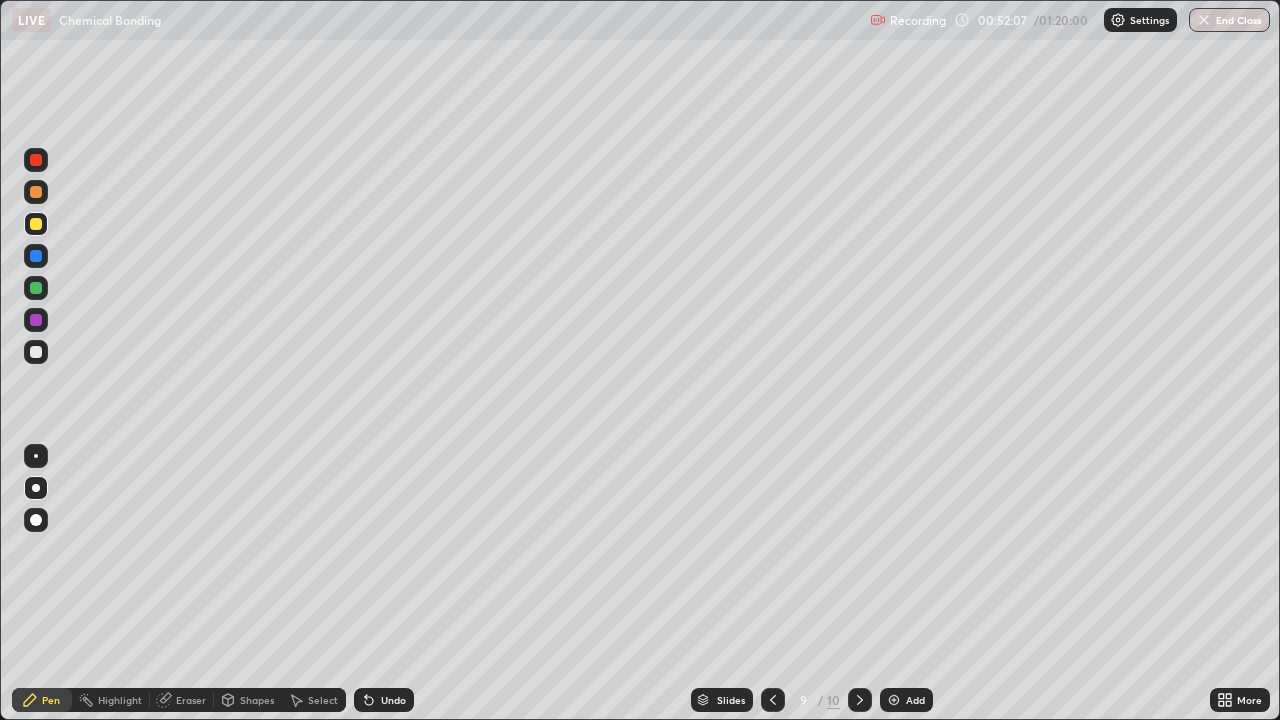 click 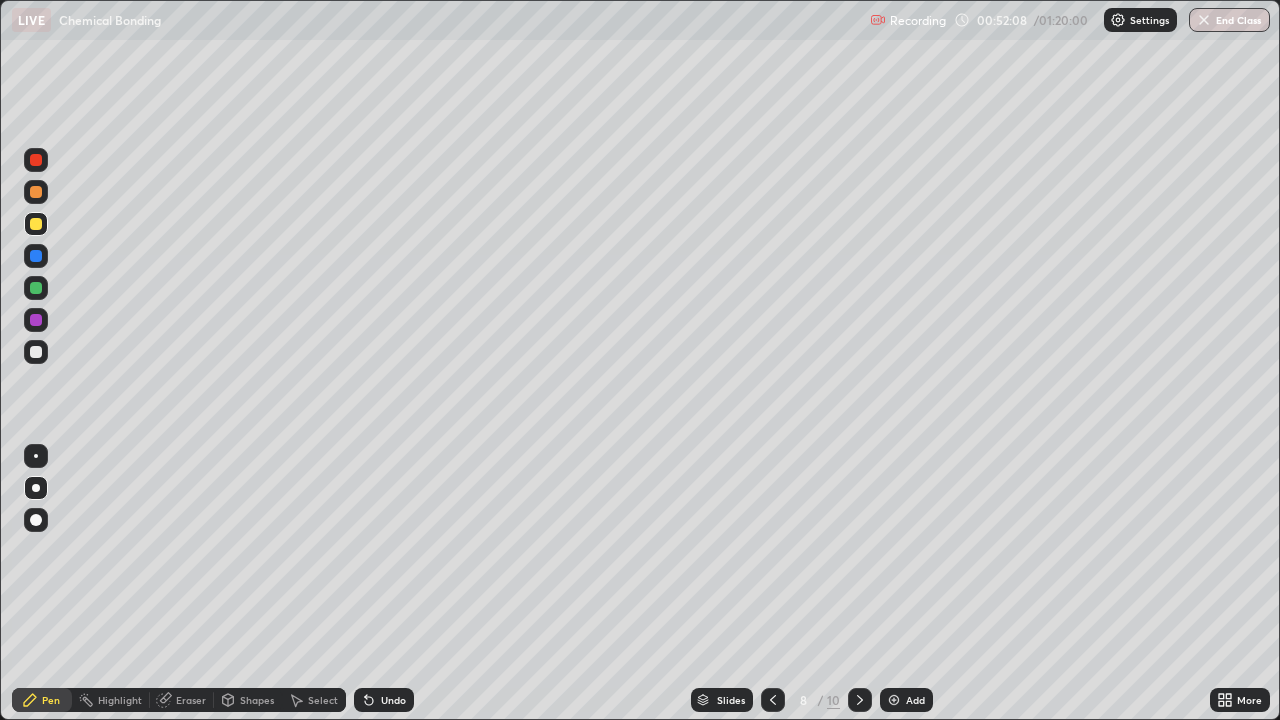 click 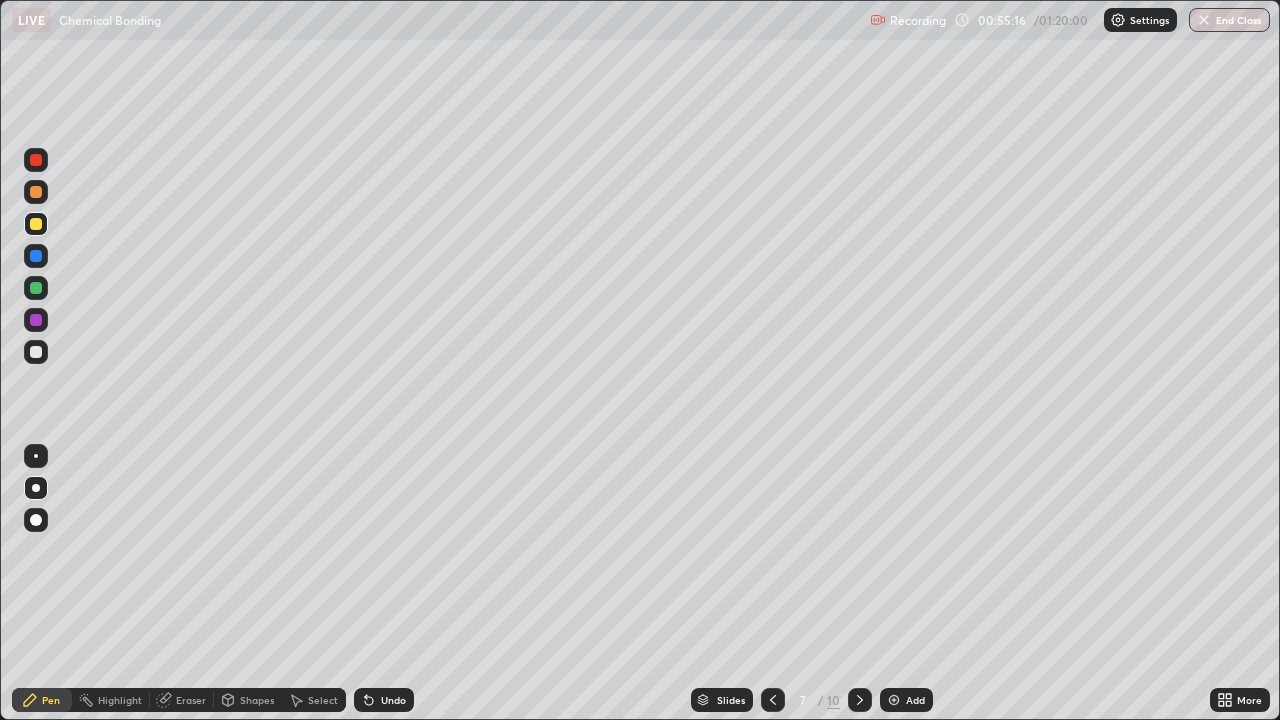 click 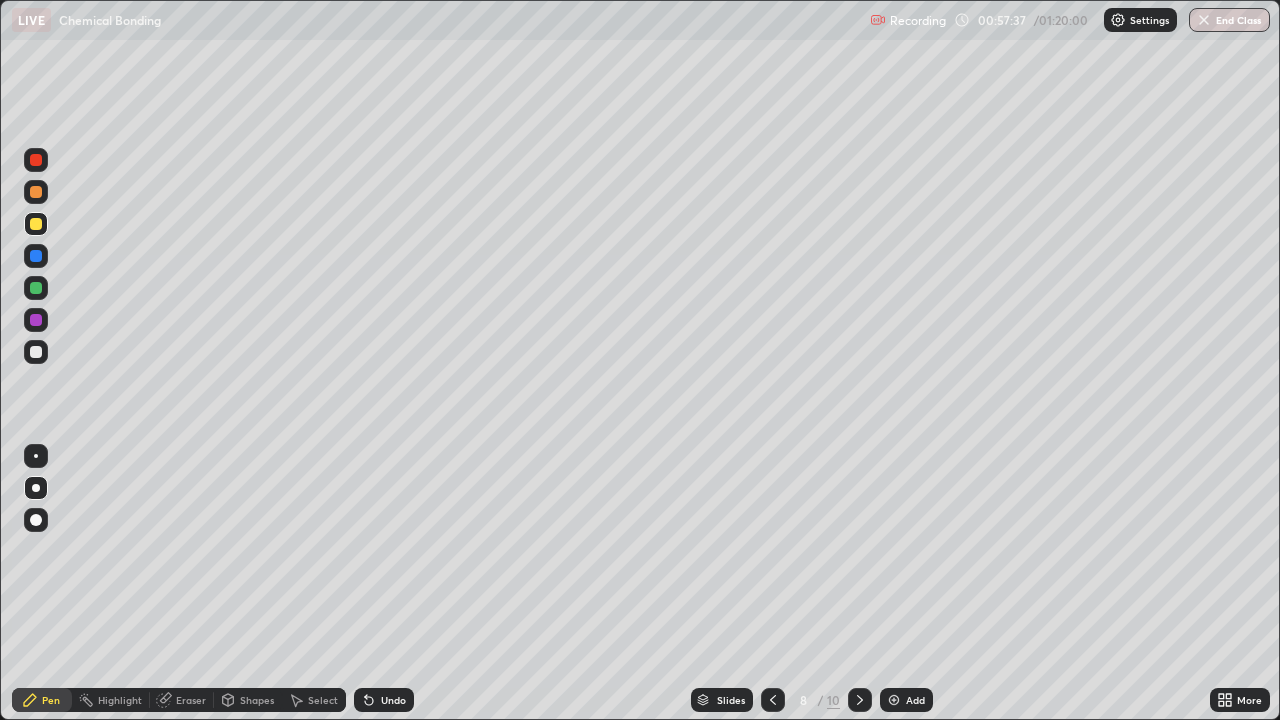 click 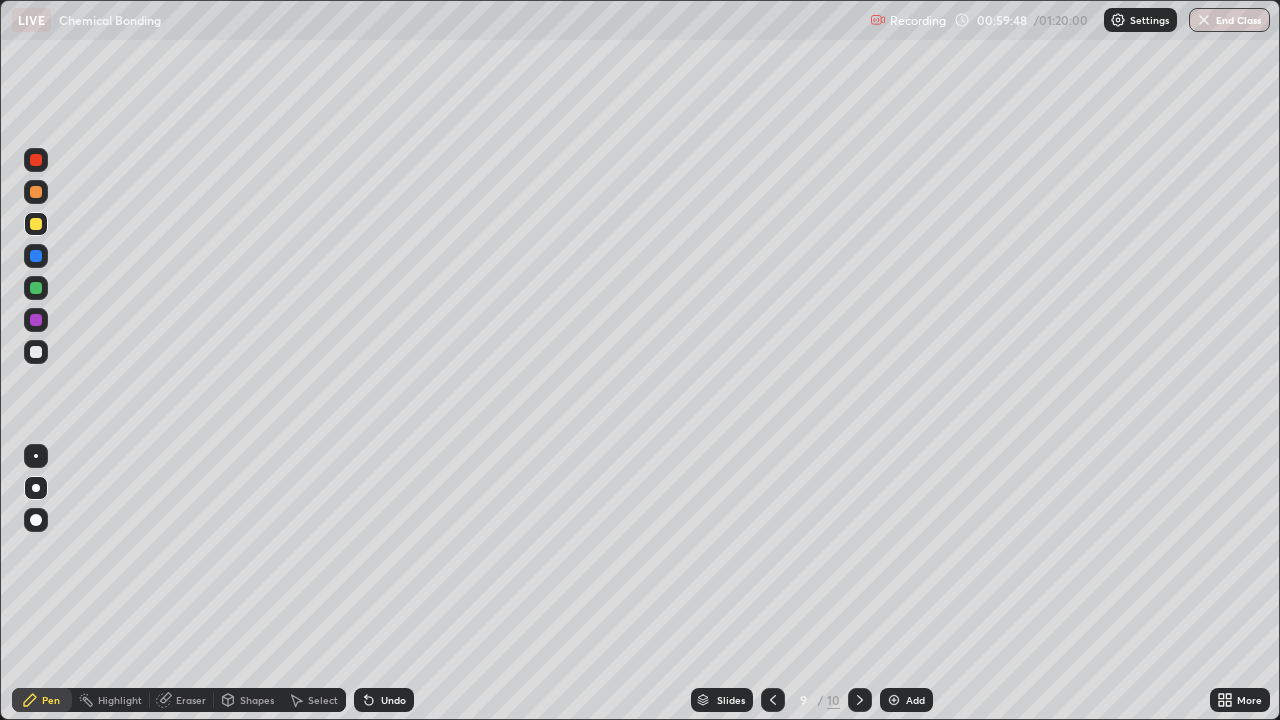 click 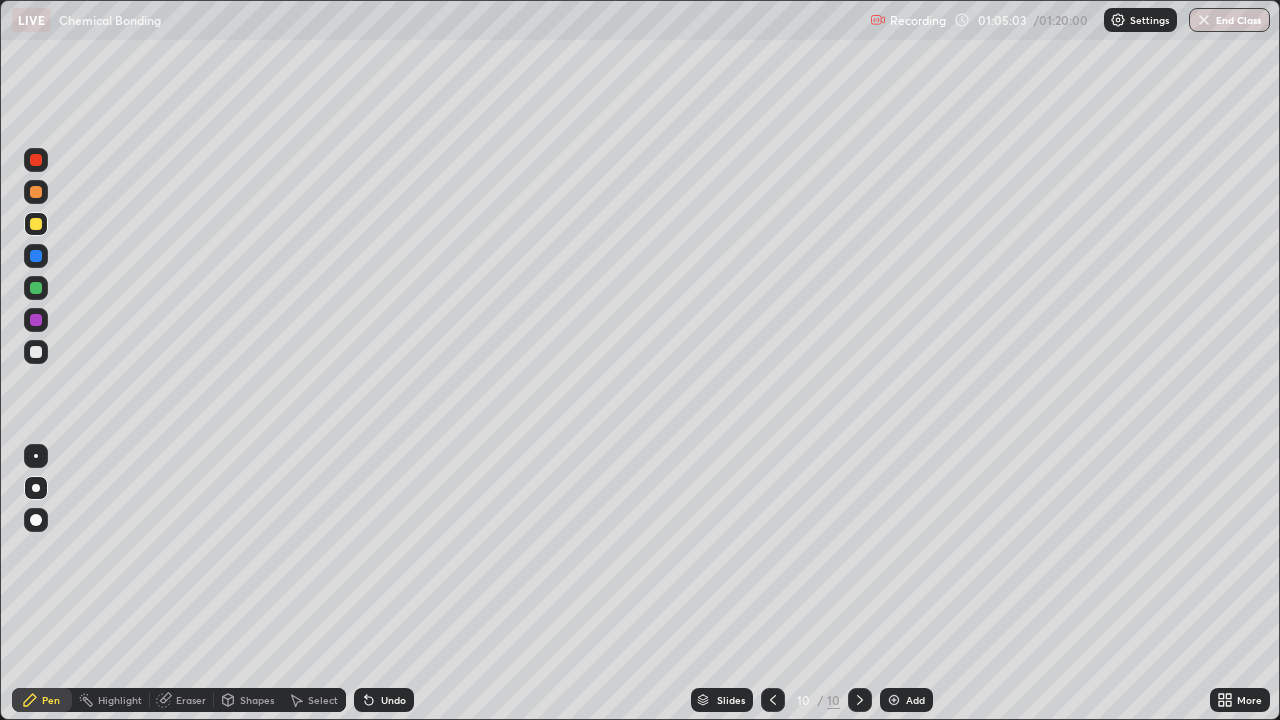 click at bounding box center (894, 700) 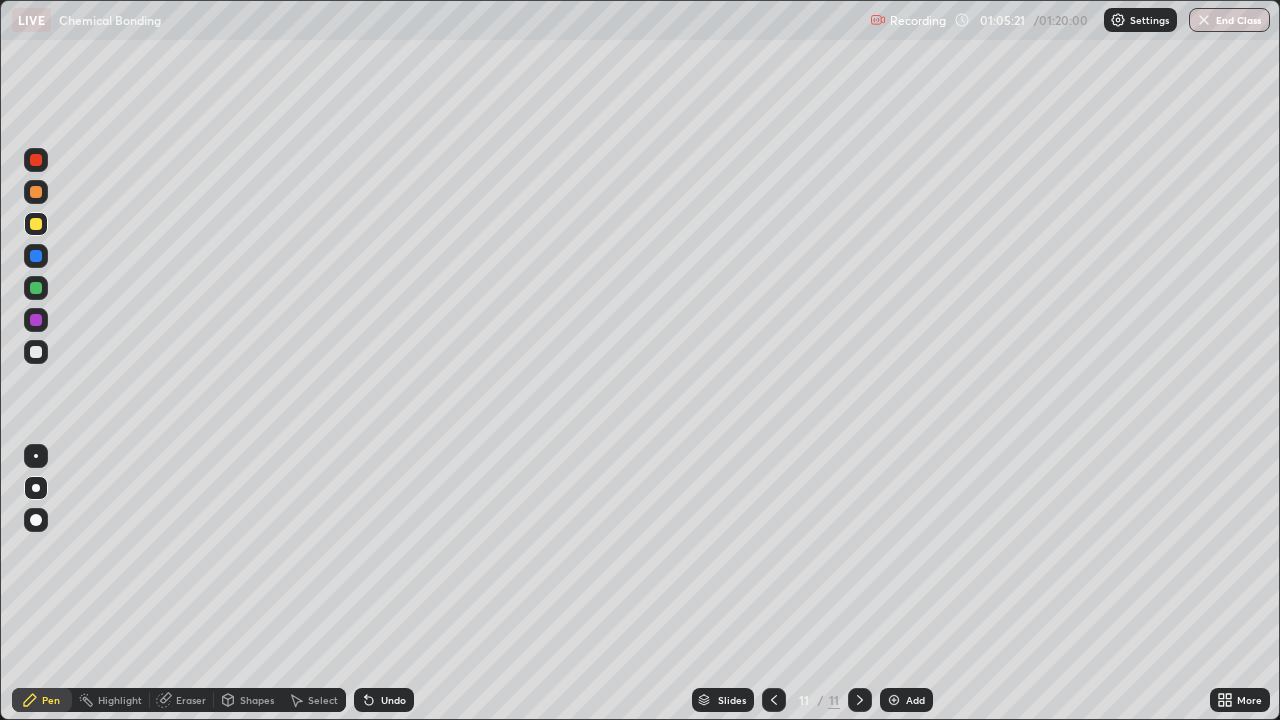 click on "Eraser" at bounding box center [191, 700] 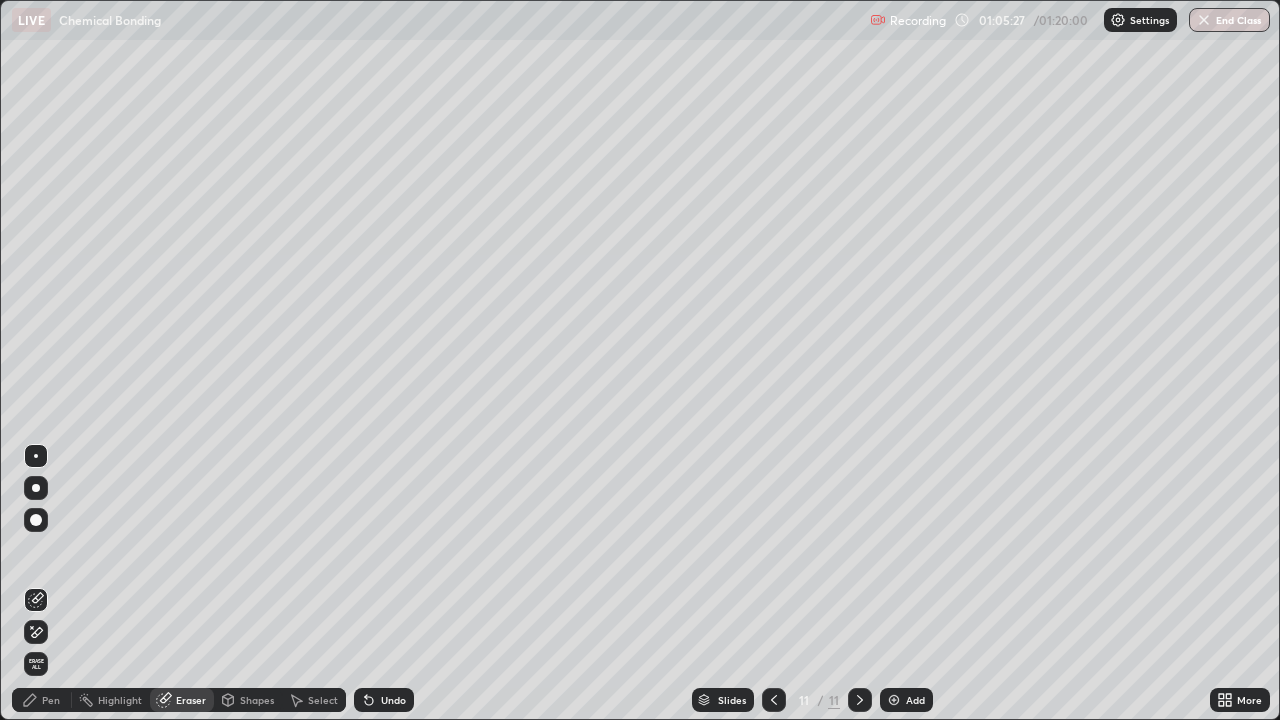 click on "Pen" at bounding box center (51, 700) 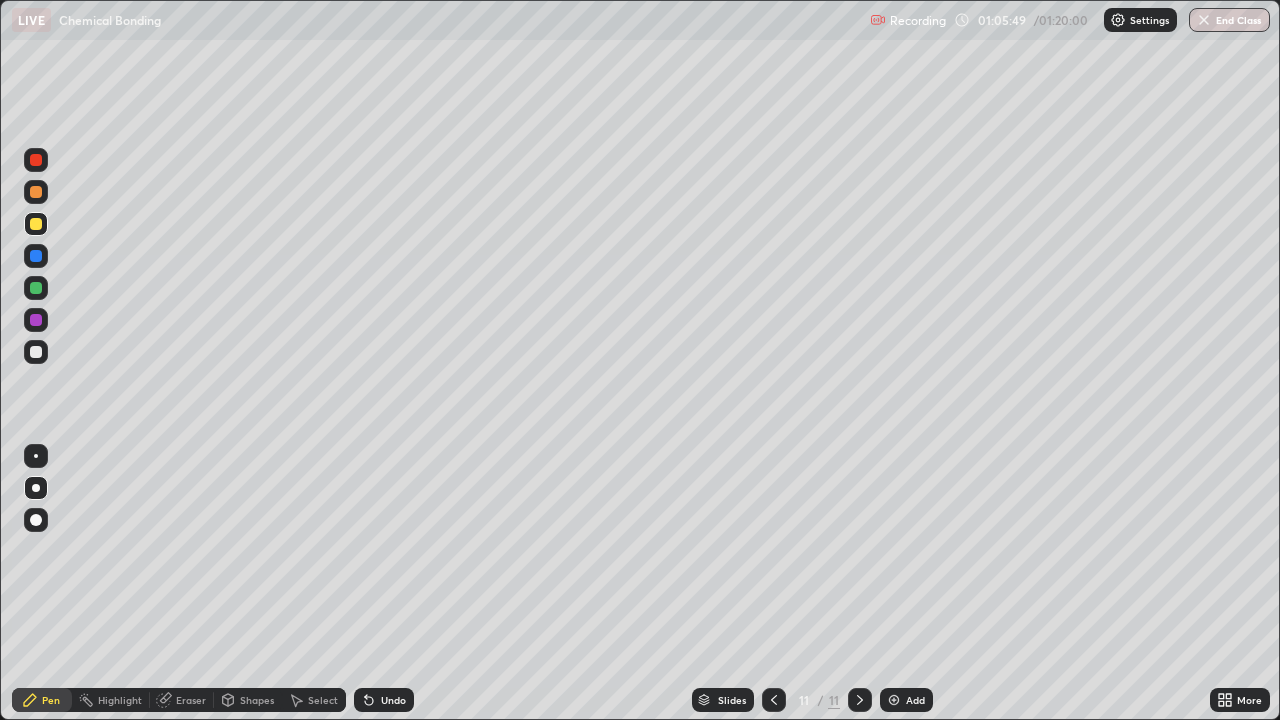 click at bounding box center (36, 352) 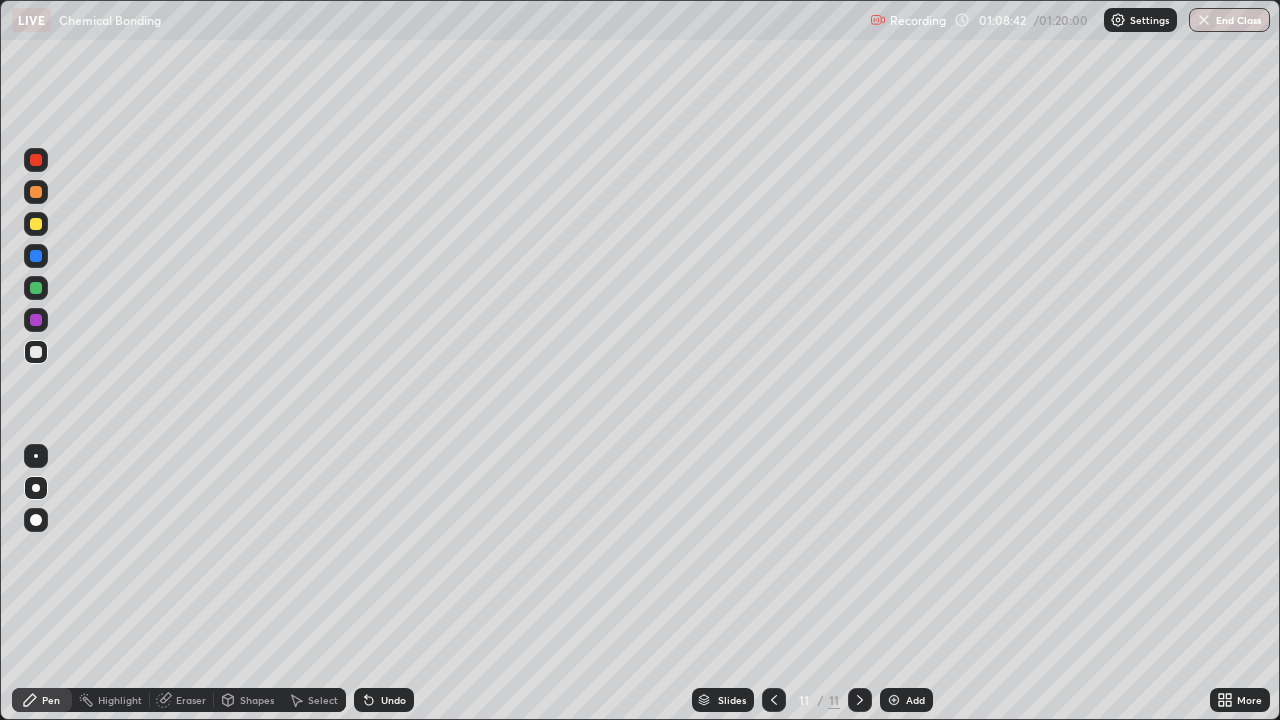 click at bounding box center [894, 700] 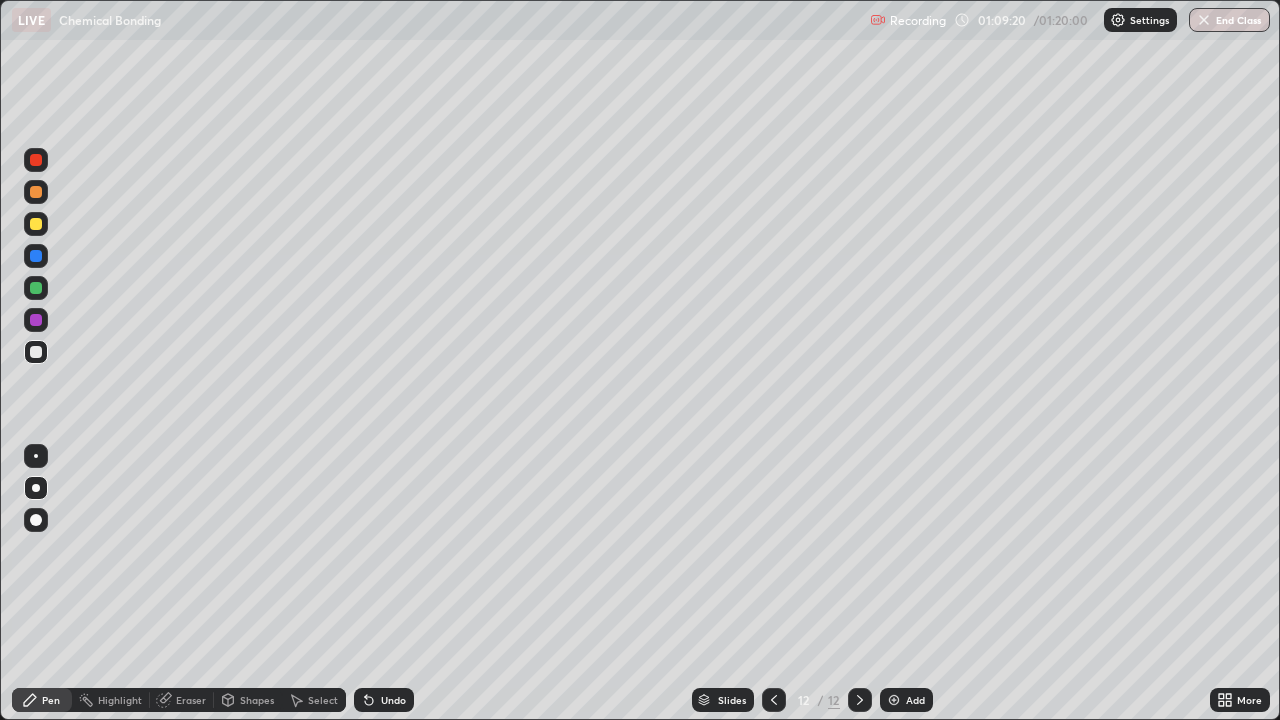 click on "Eraser" at bounding box center (191, 700) 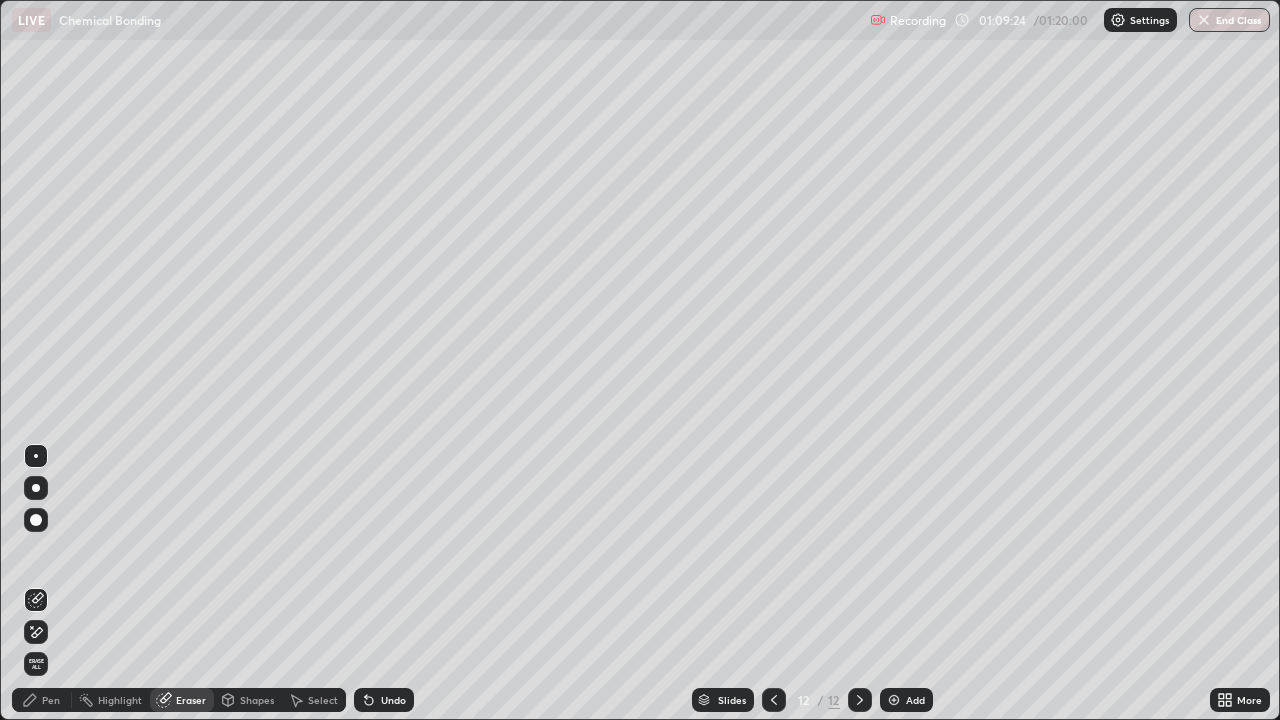 click on "Pen" at bounding box center [51, 700] 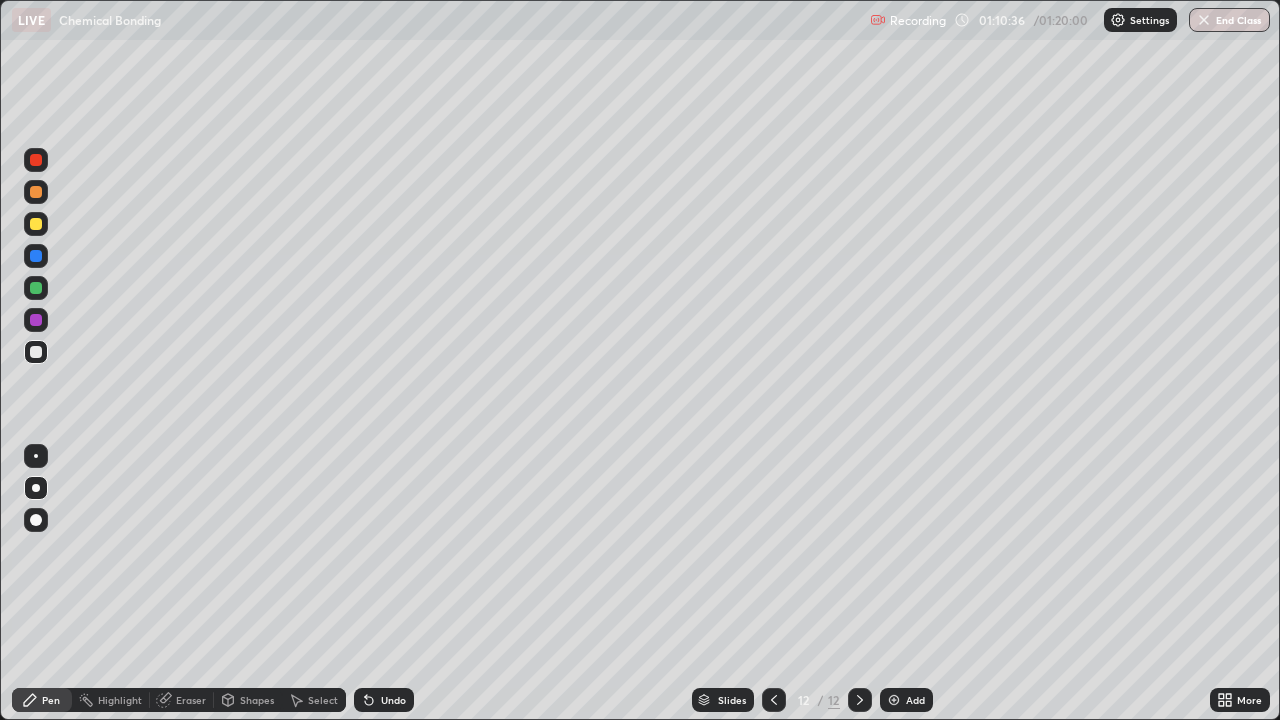 click at bounding box center (36, 224) 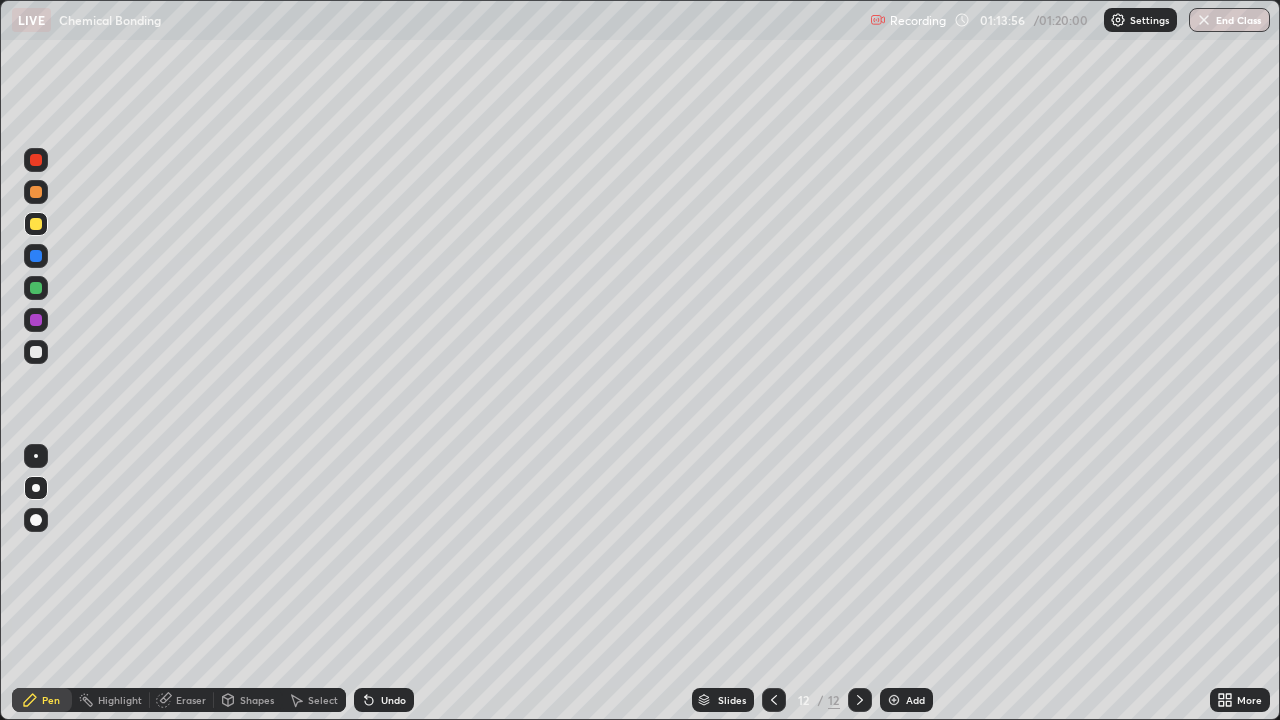 click at bounding box center [36, 352] 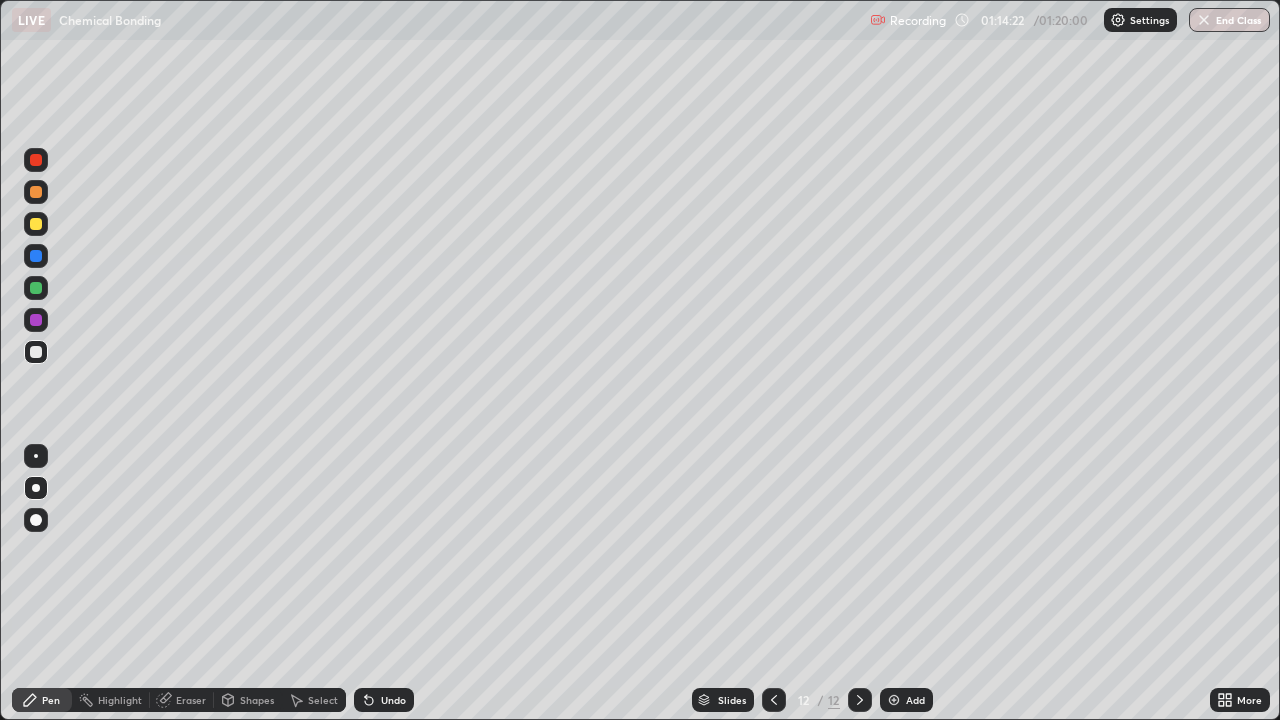 click on "Eraser" at bounding box center (191, 700) 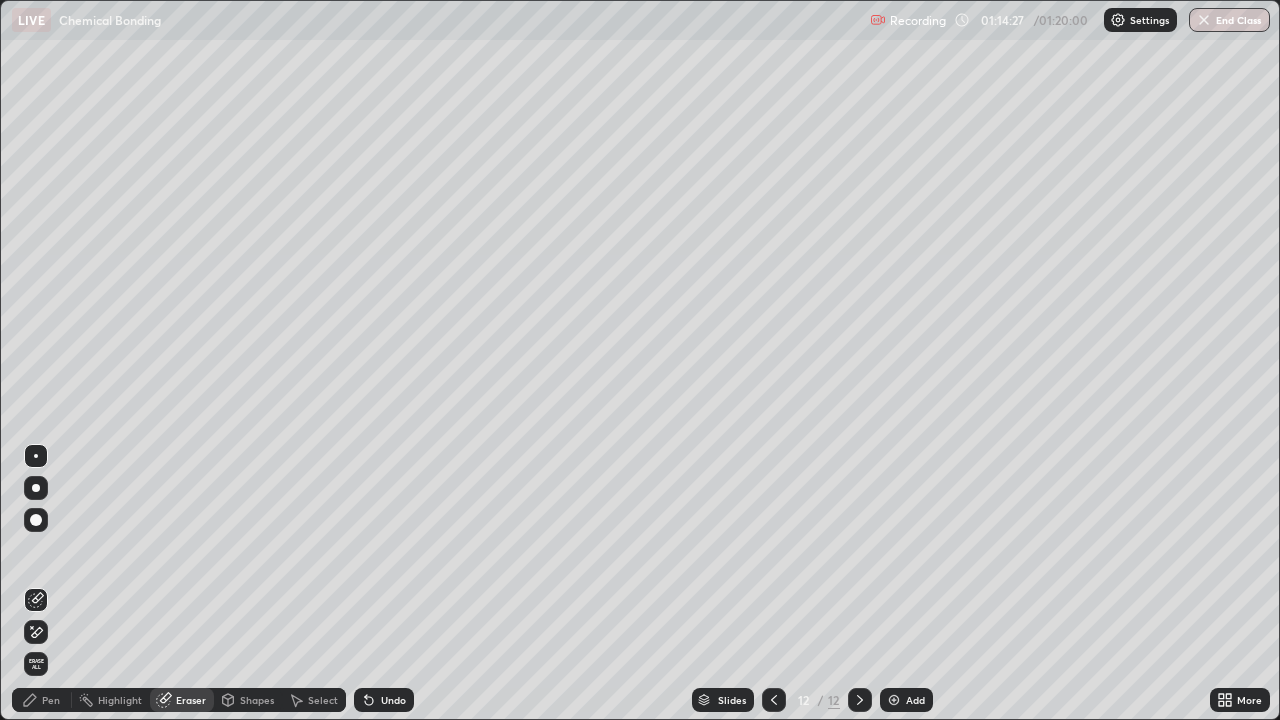 click on "Pen" at bounding box center (51, 700) 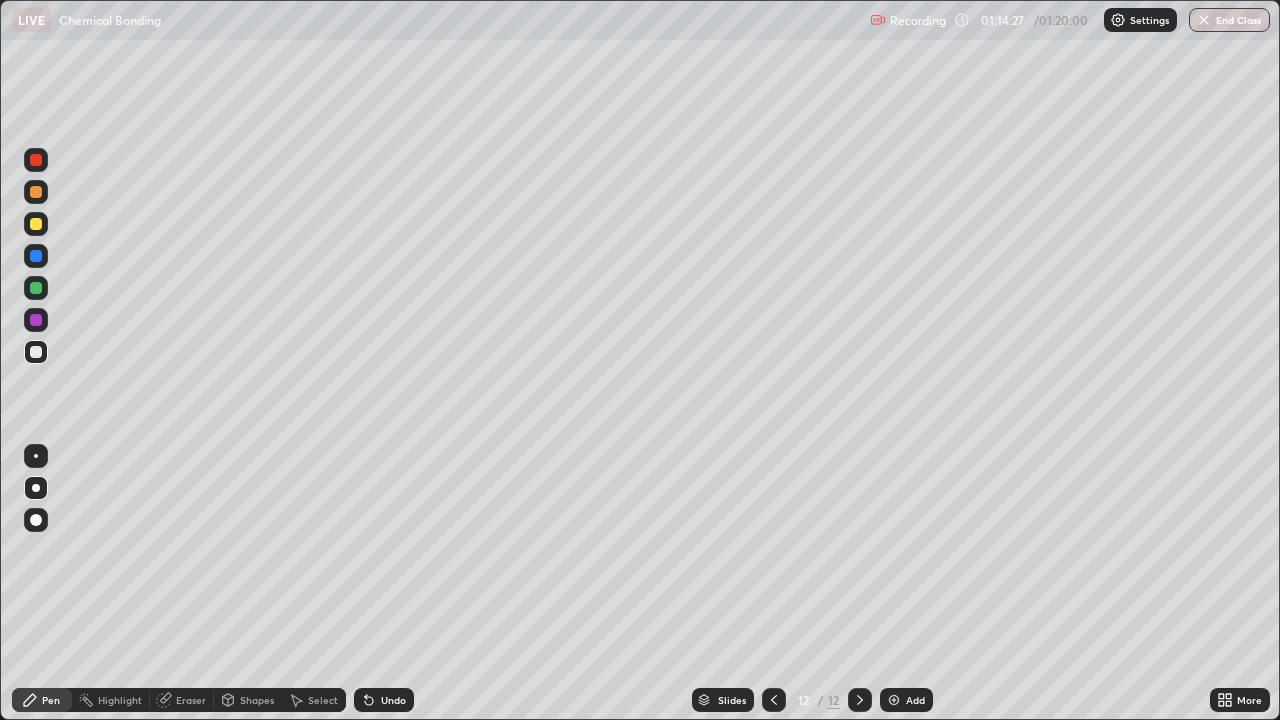 click at bounding box center (36, 288) 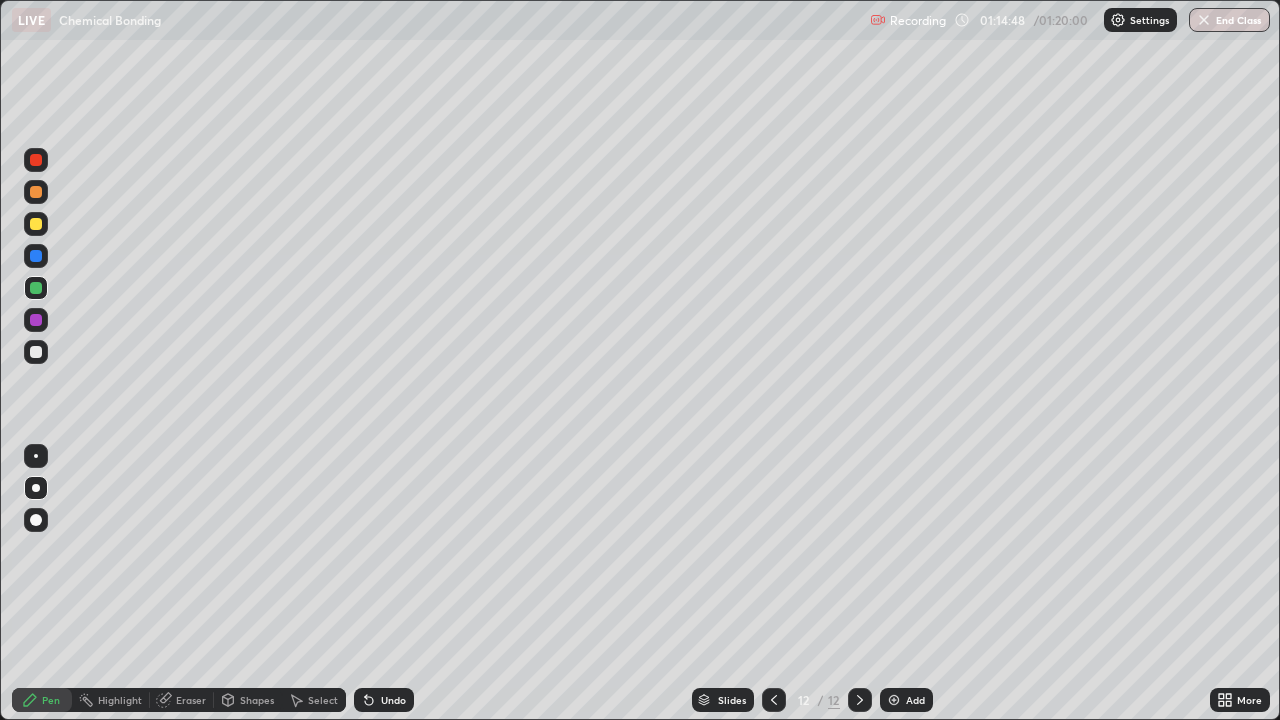 click at bounding box center [36, 352] 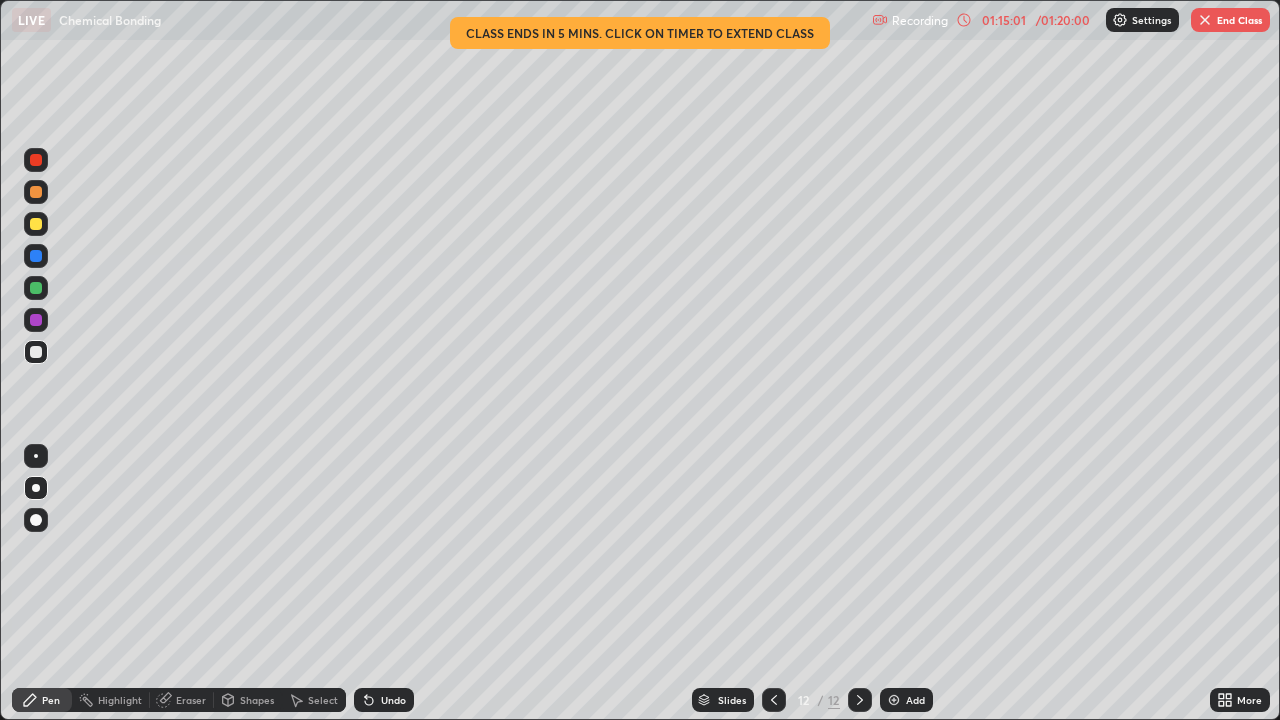 click at bounding box center [36, 288] 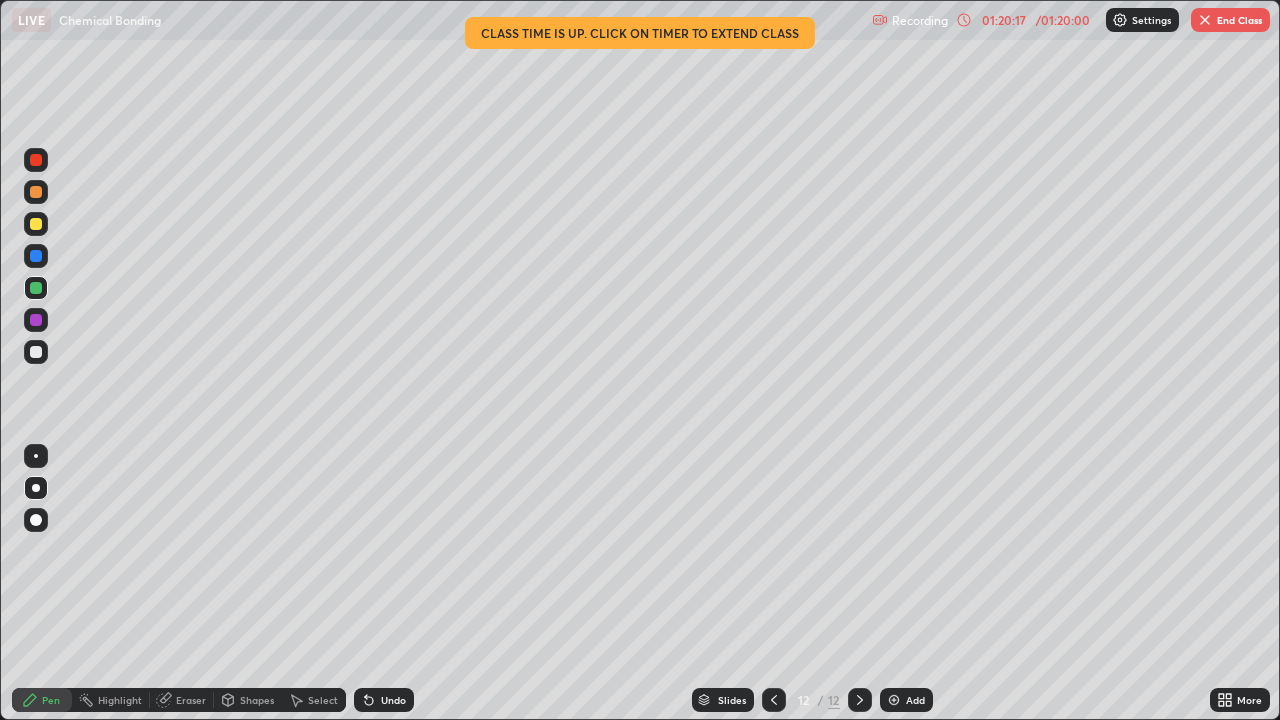 click on "End Class" at bounding box center (1230, 20) 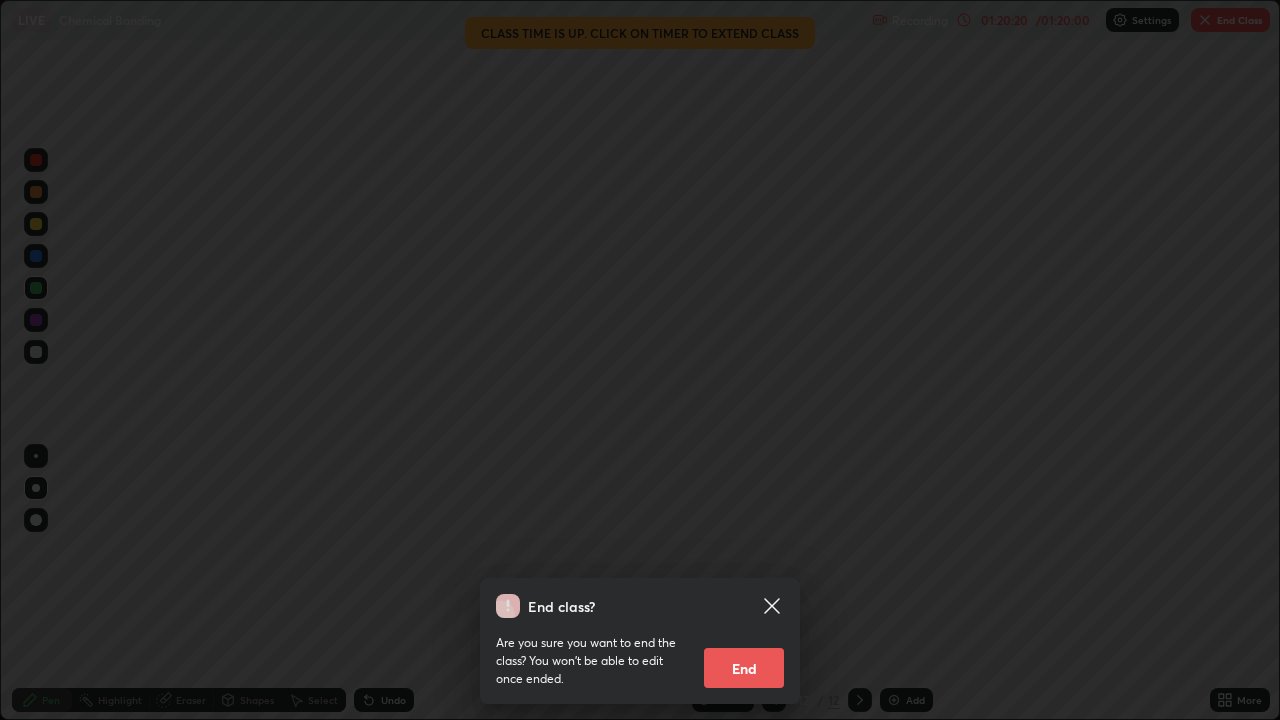 click on "End" at bounding box center (744, 668) 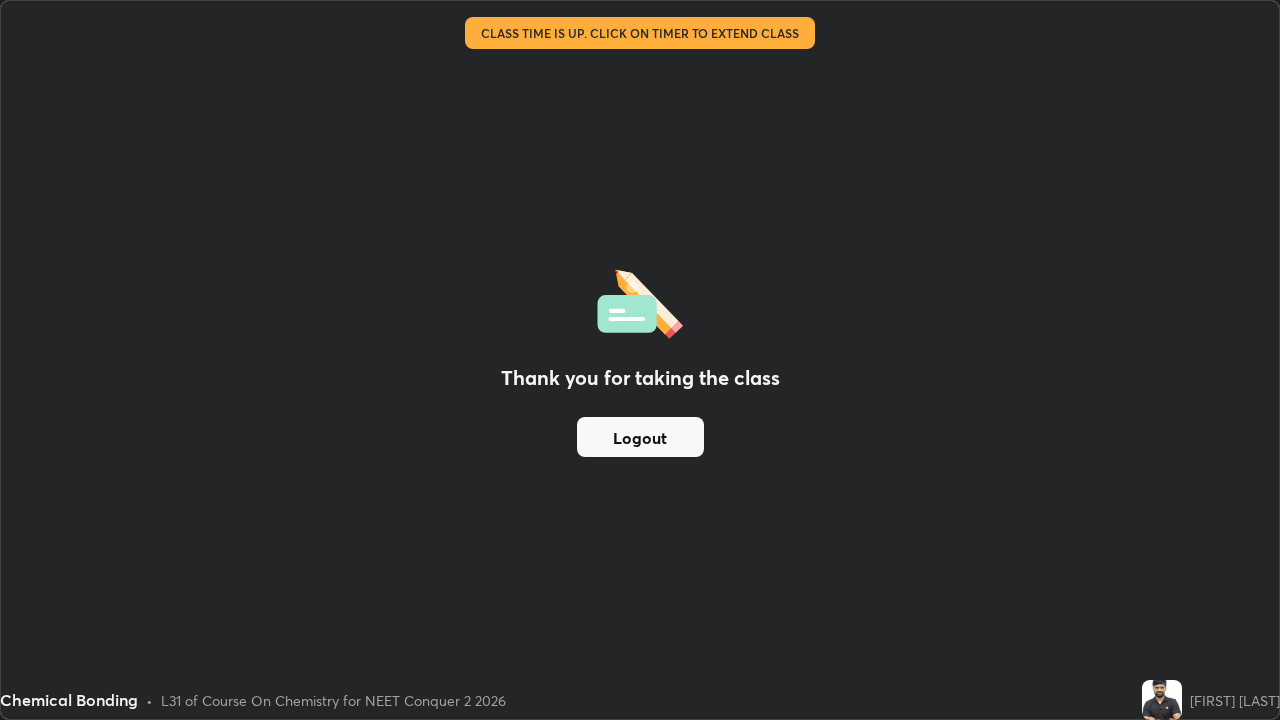 click on "Logout" at bounding box center [640, 437] 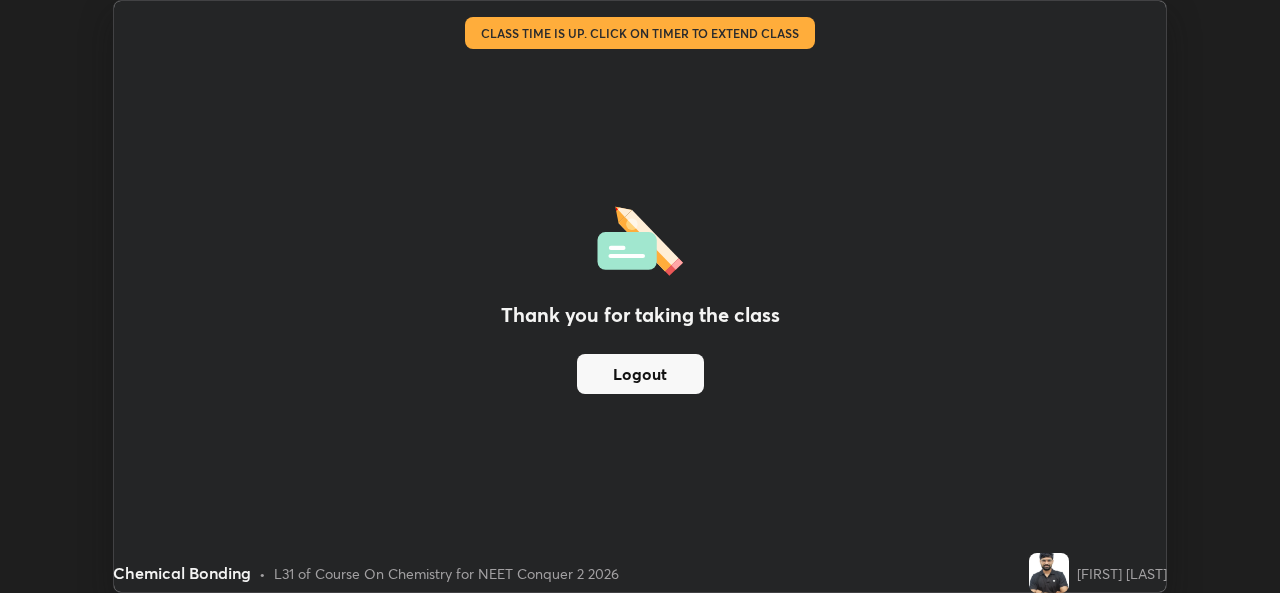 scroll, scrollTop: 593, scrollLeft: 1280, axis: both 